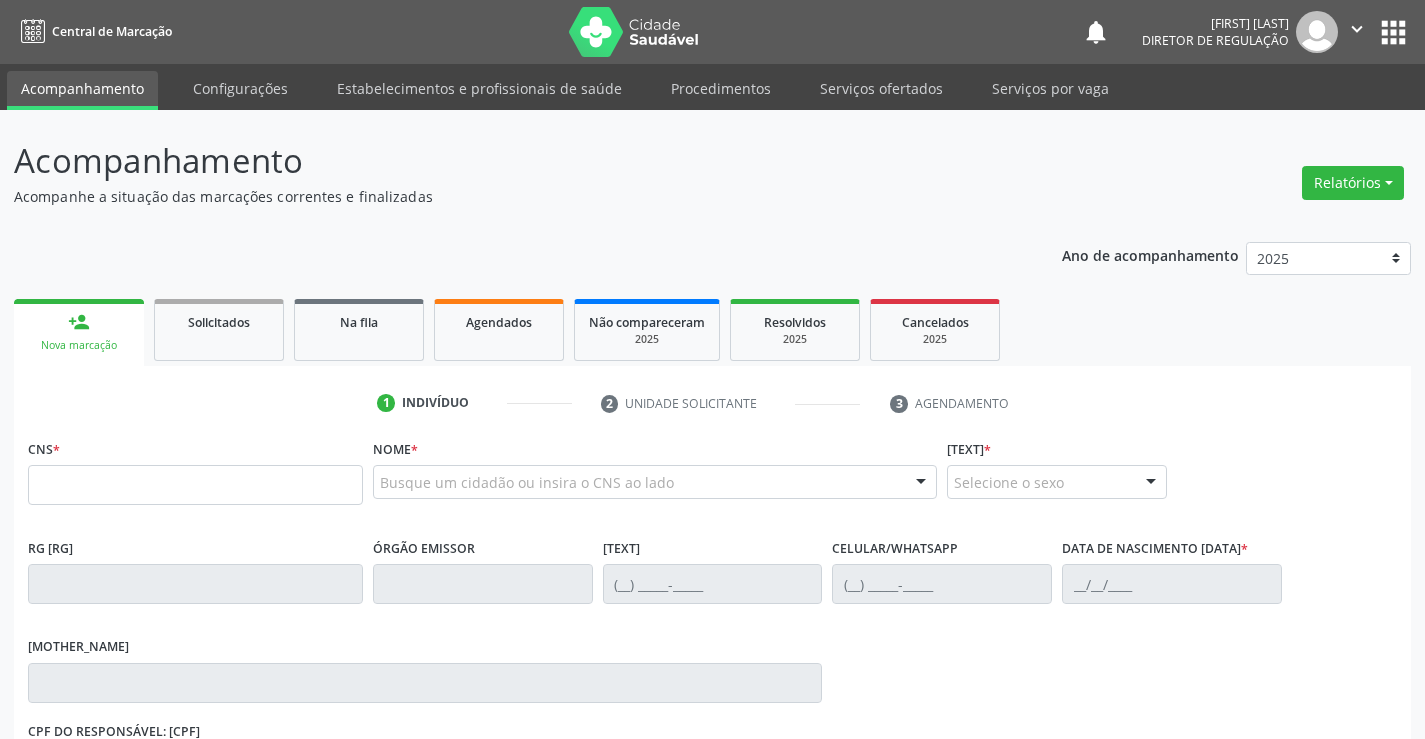 scroll, scrollTop: 0, scrollLeft: 0, axis: both 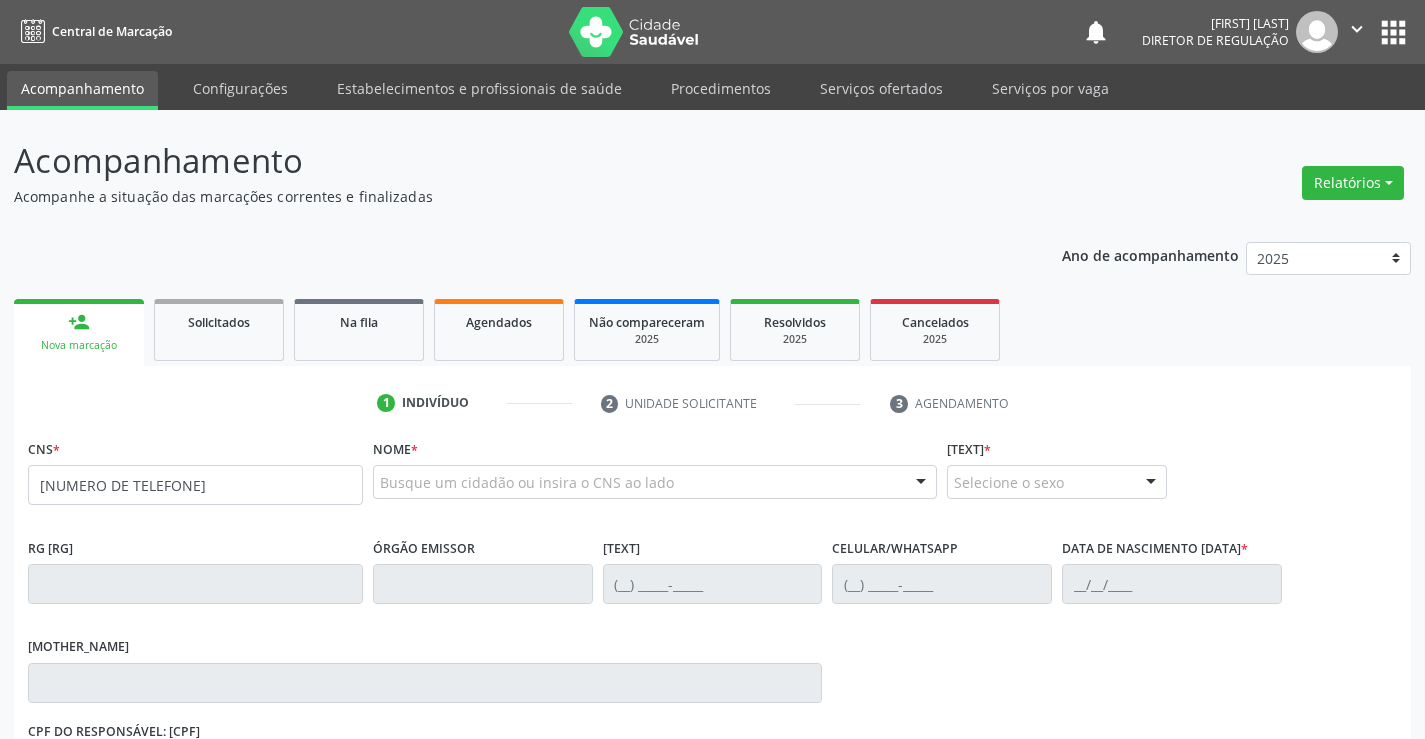 type on "[NUMERO DE TELEFONE]" 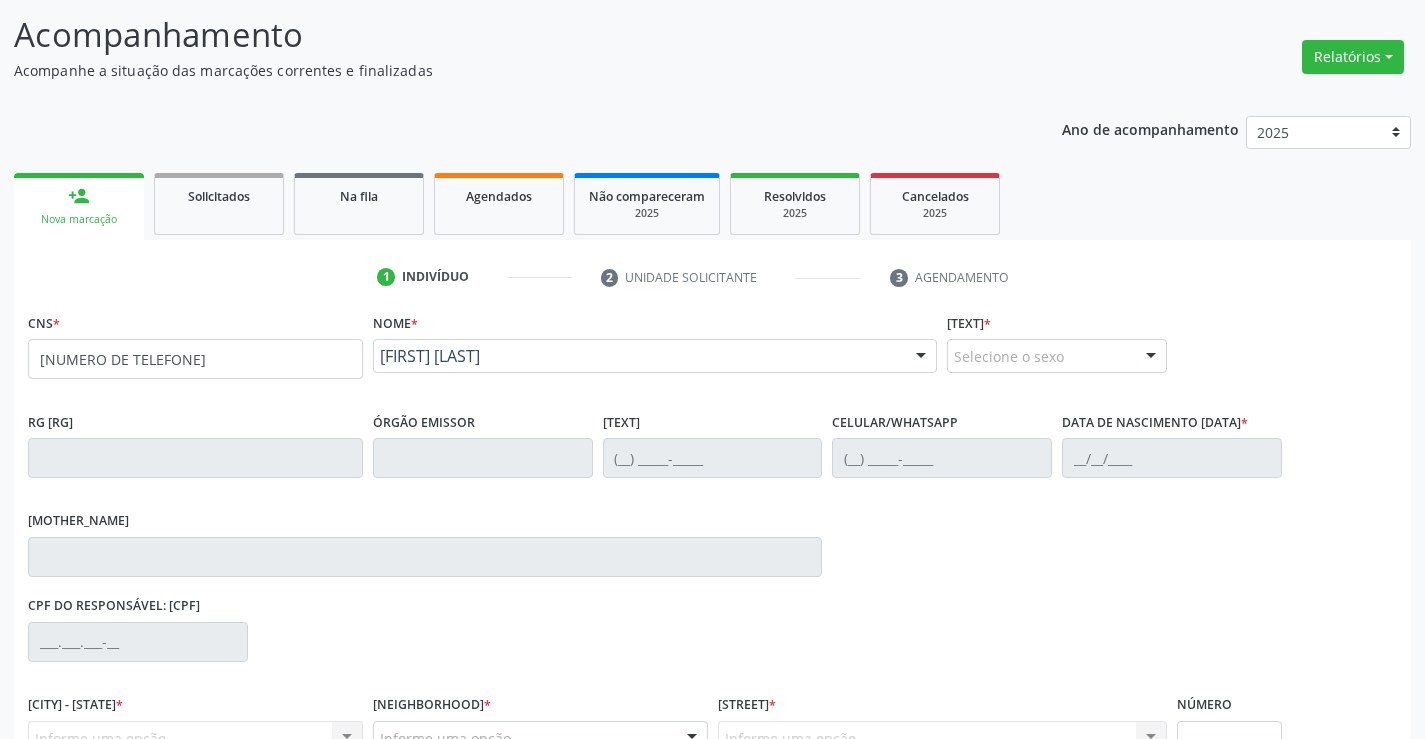 scroll, scrollTop: 300, scrollLeft: 0, axis: vertical 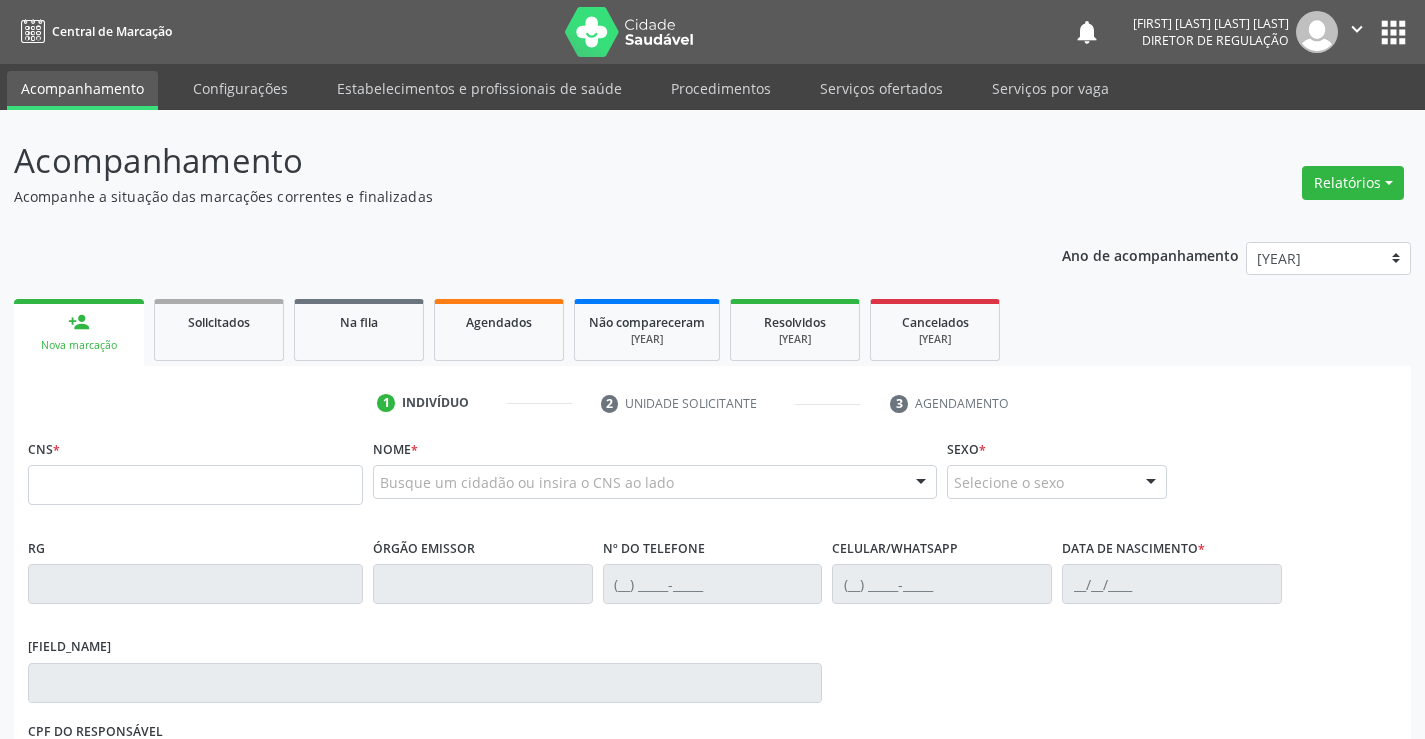 click at bounding box center [195, 485] 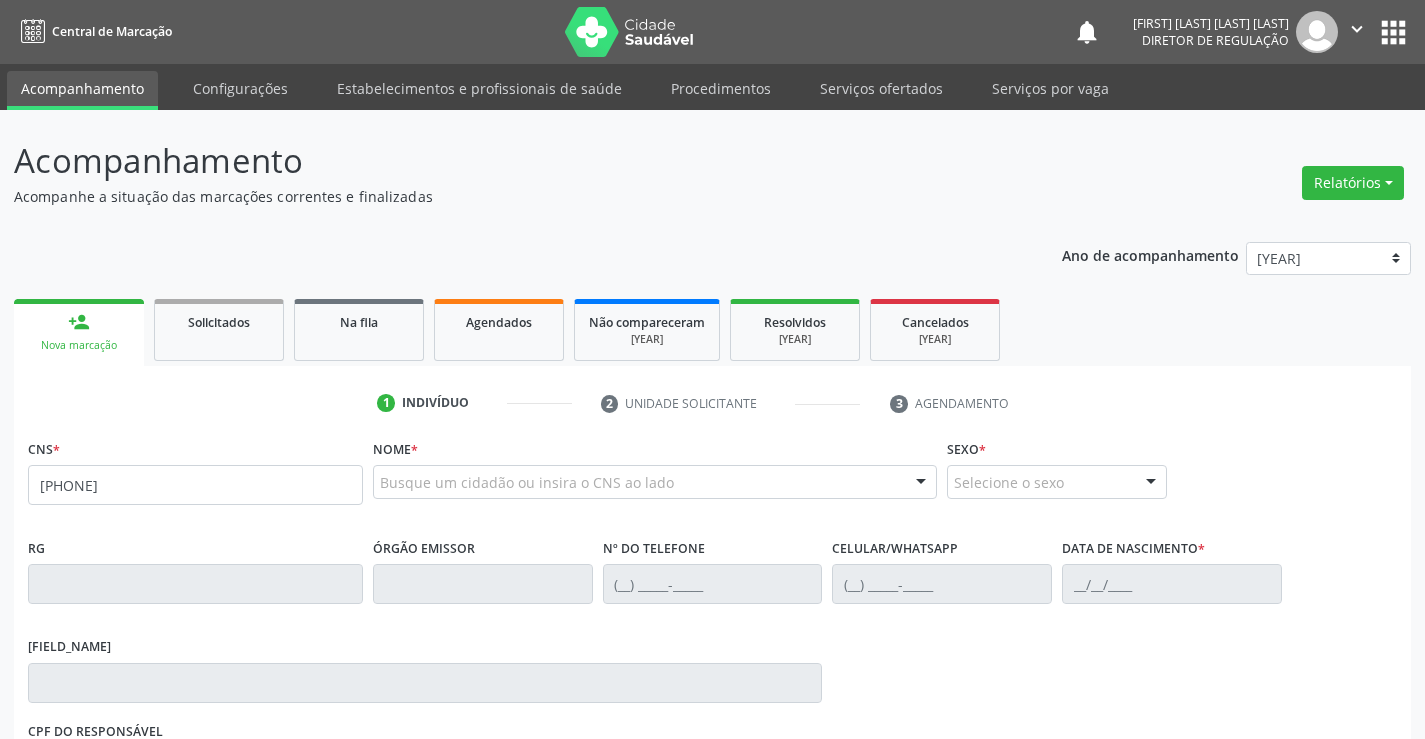 type on "[PHONE]" 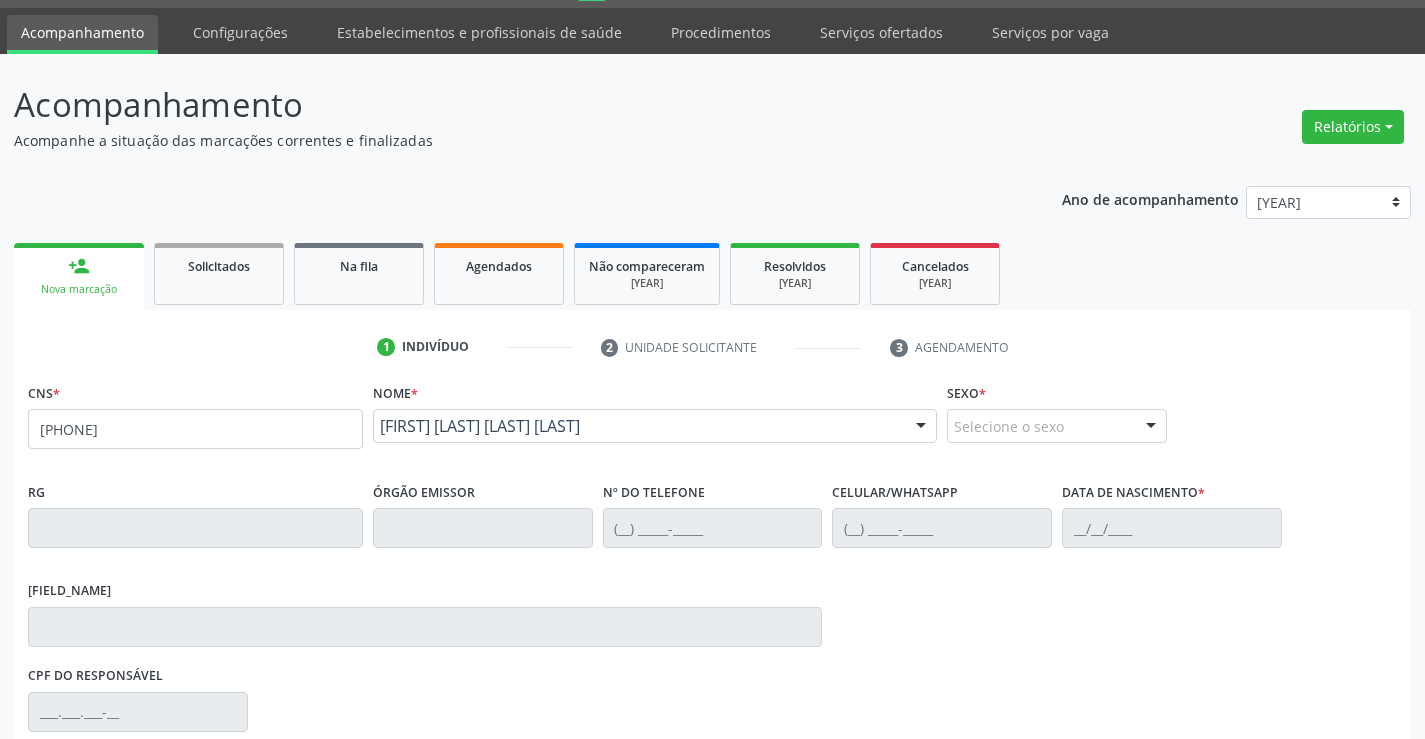 scroll, scrollTop: 300, scrollLeft: 0, axis: vertical 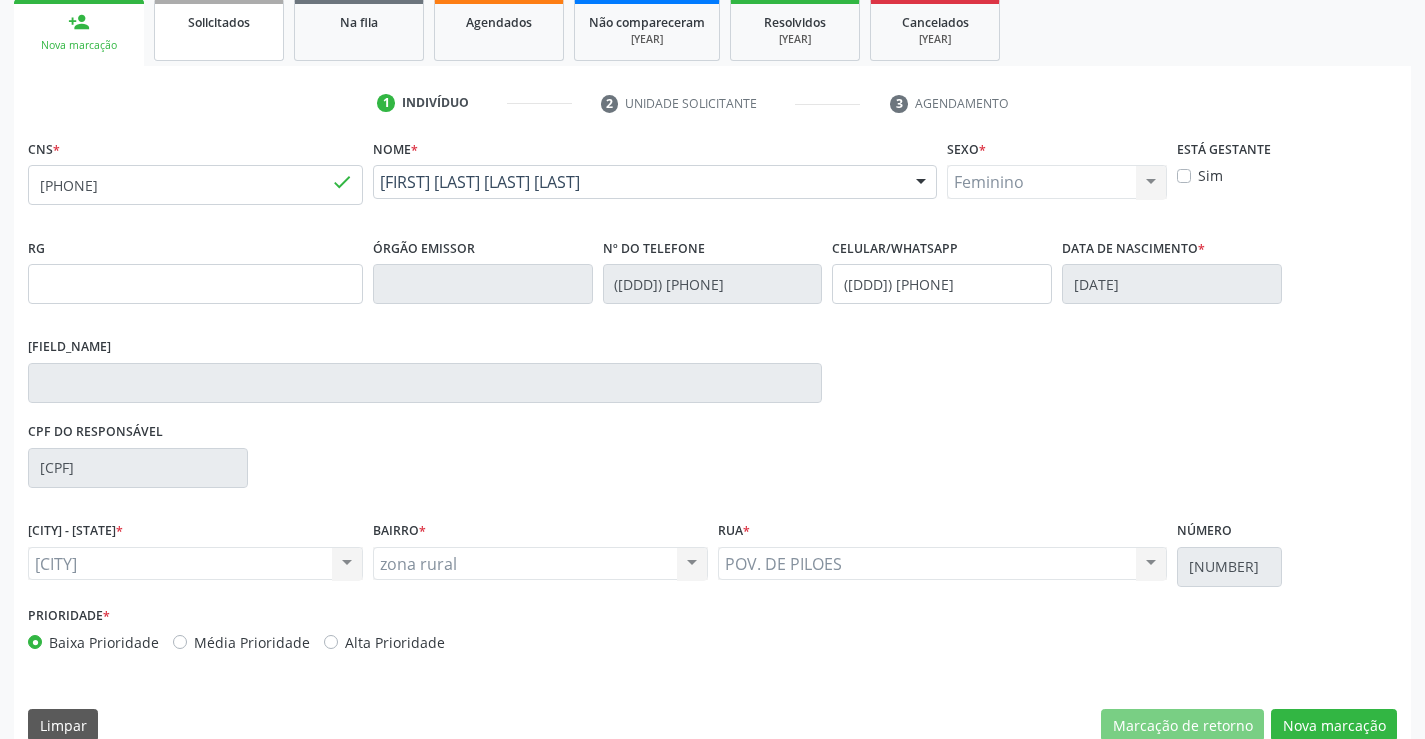 click on "Solicitados" at bounding box center [219, 30] 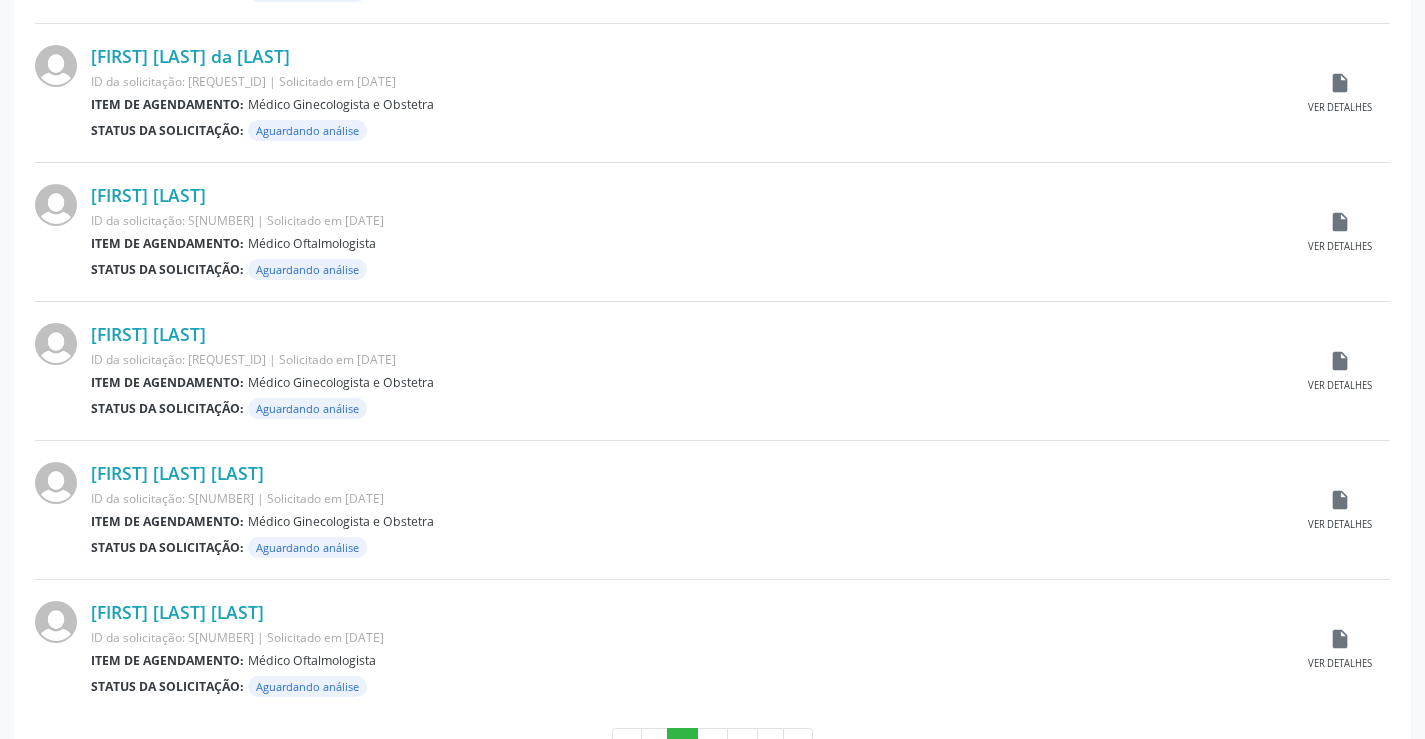 scroll, scrollTop: 1972, scrollLeft: 0, axis: vertical 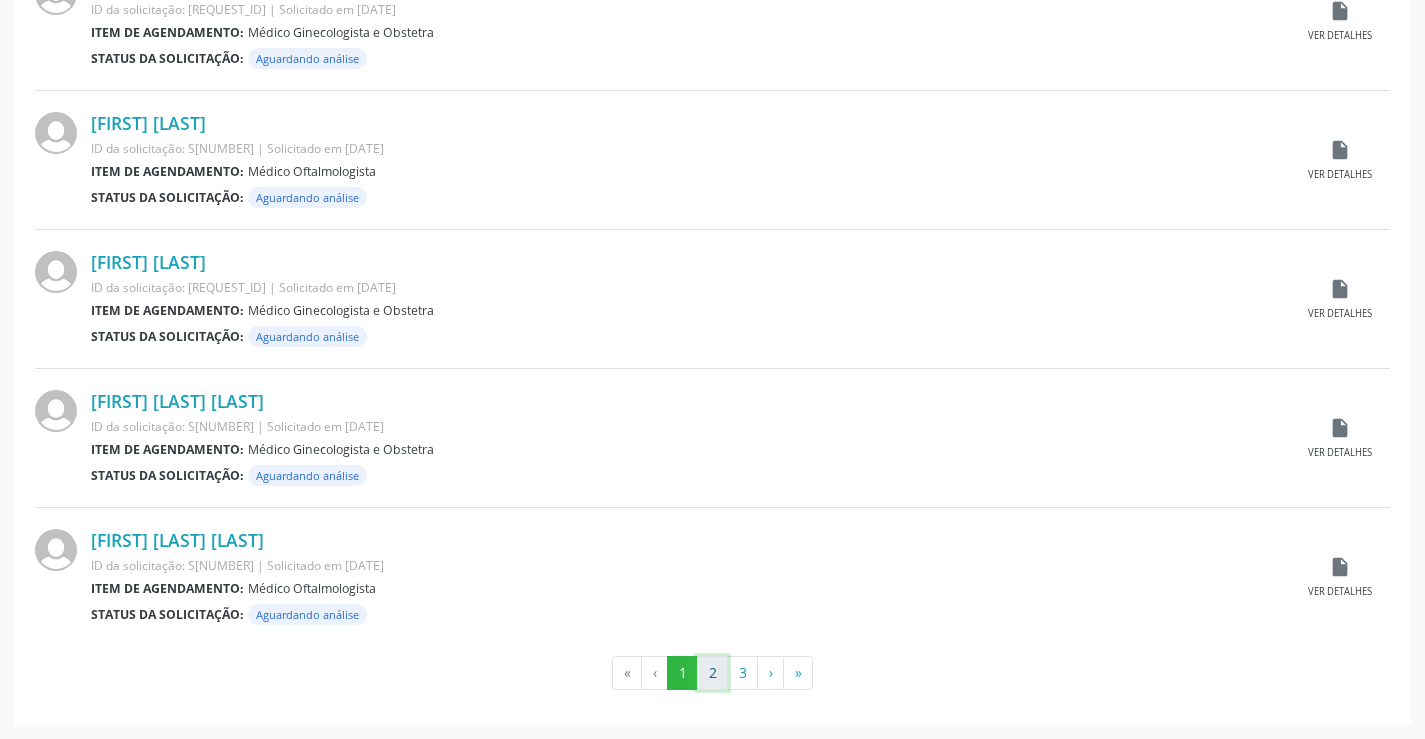click on "2" at bounding box center [712, 673] 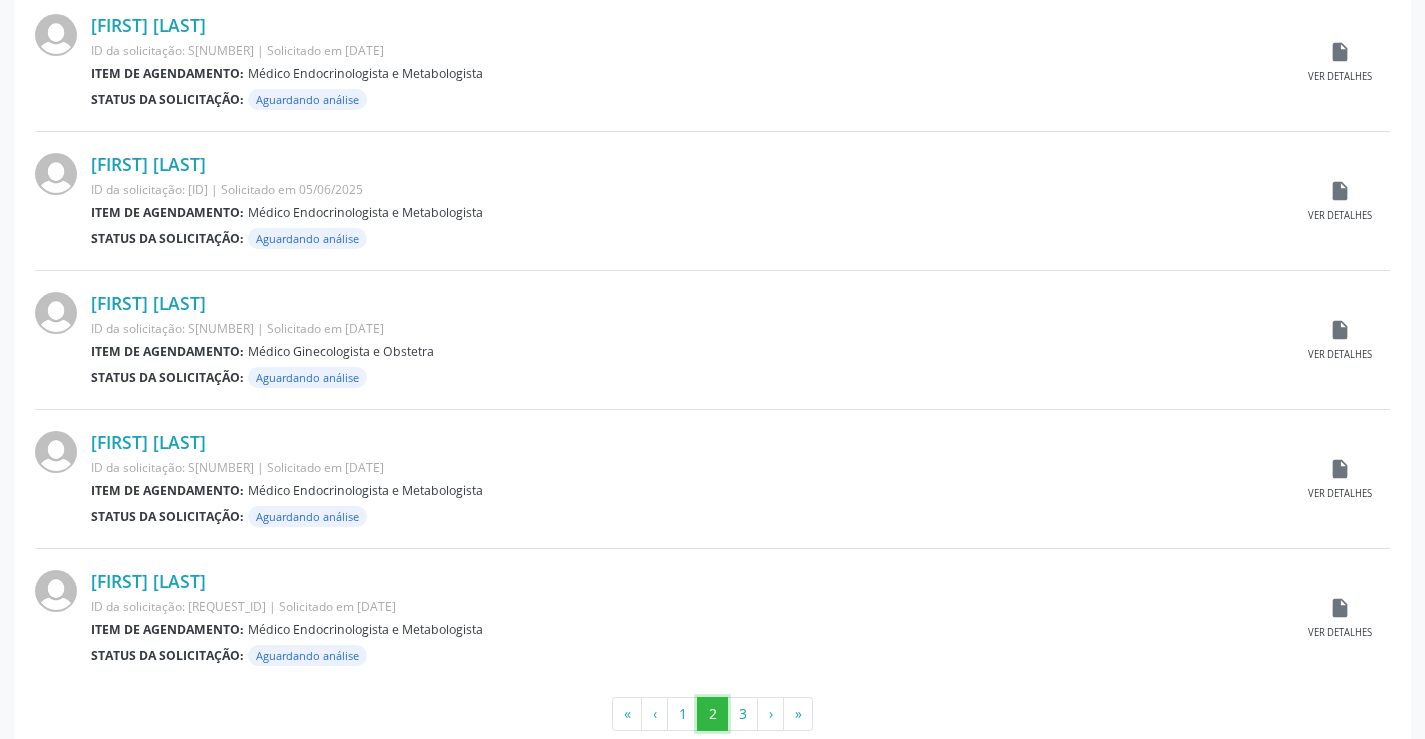 scroll, scrollTop: 1972, scrollLeft: 0, axis: vertical 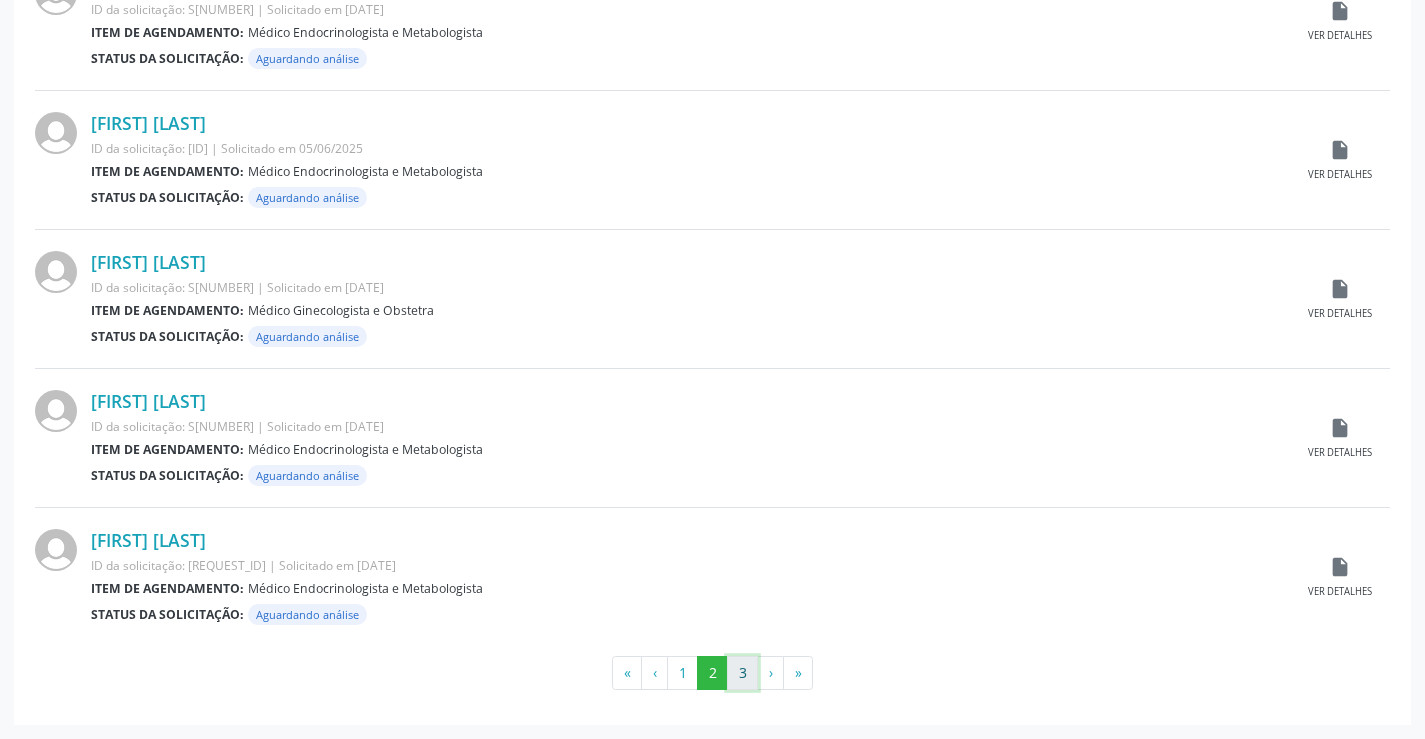 click on "3" at bounding box center (742, 673) 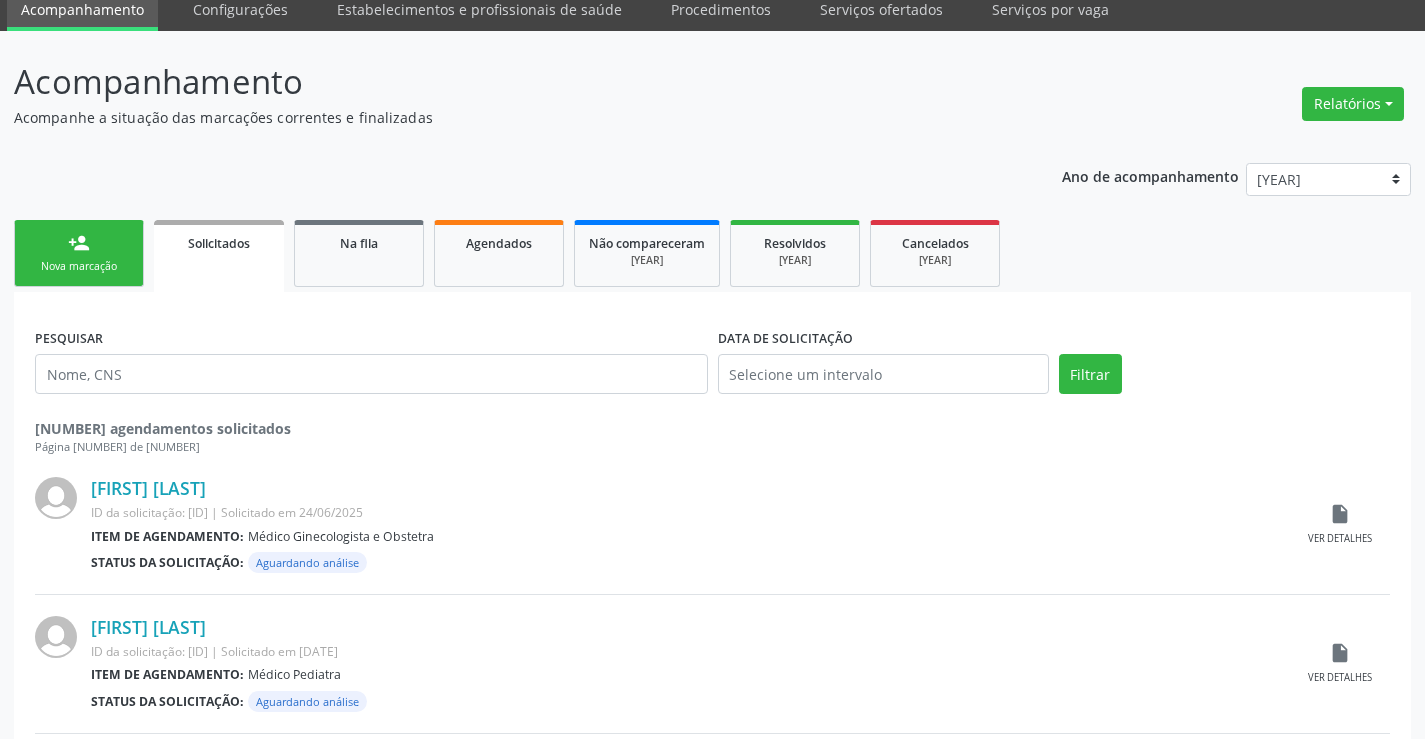 scroll, scrollTop: 0, scrollLeft: 0, axis: both 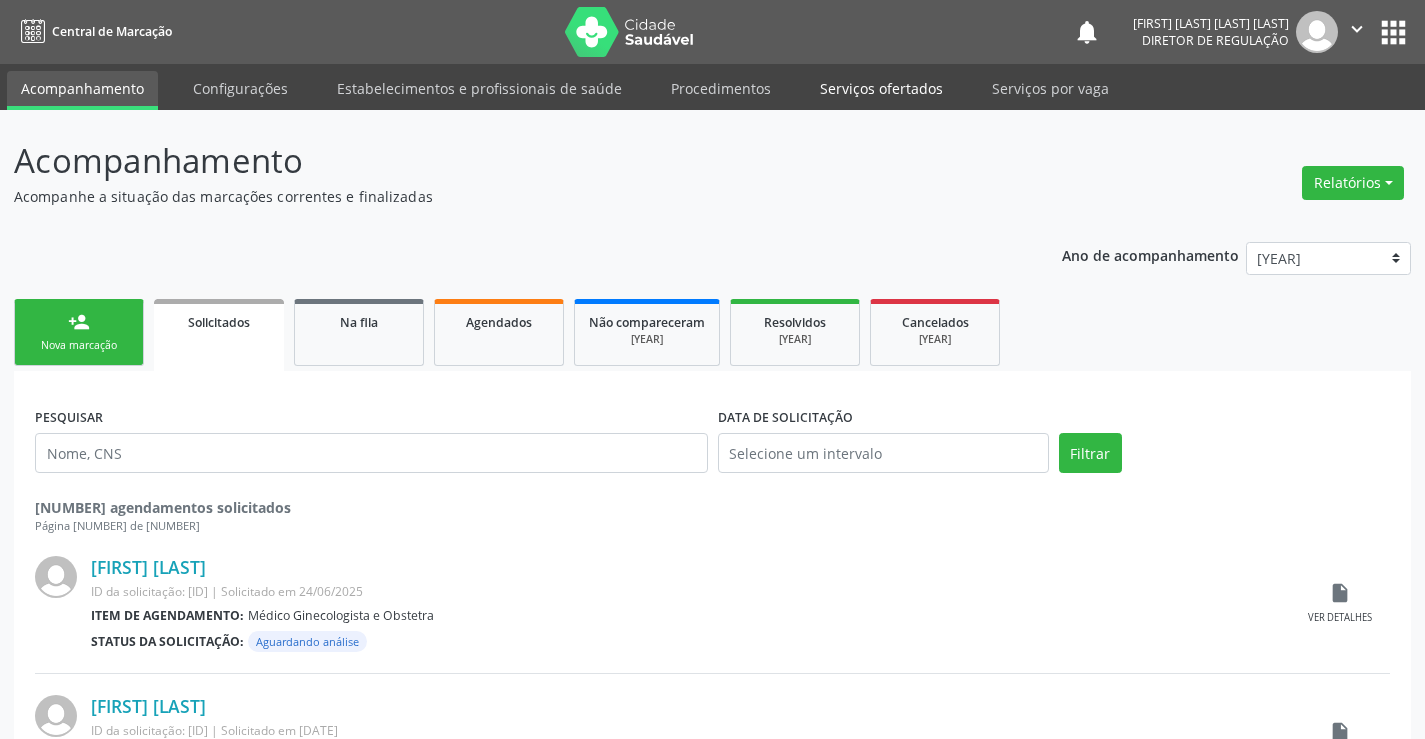 click on "Serviços ofertados" at bounding box center (881, 88) 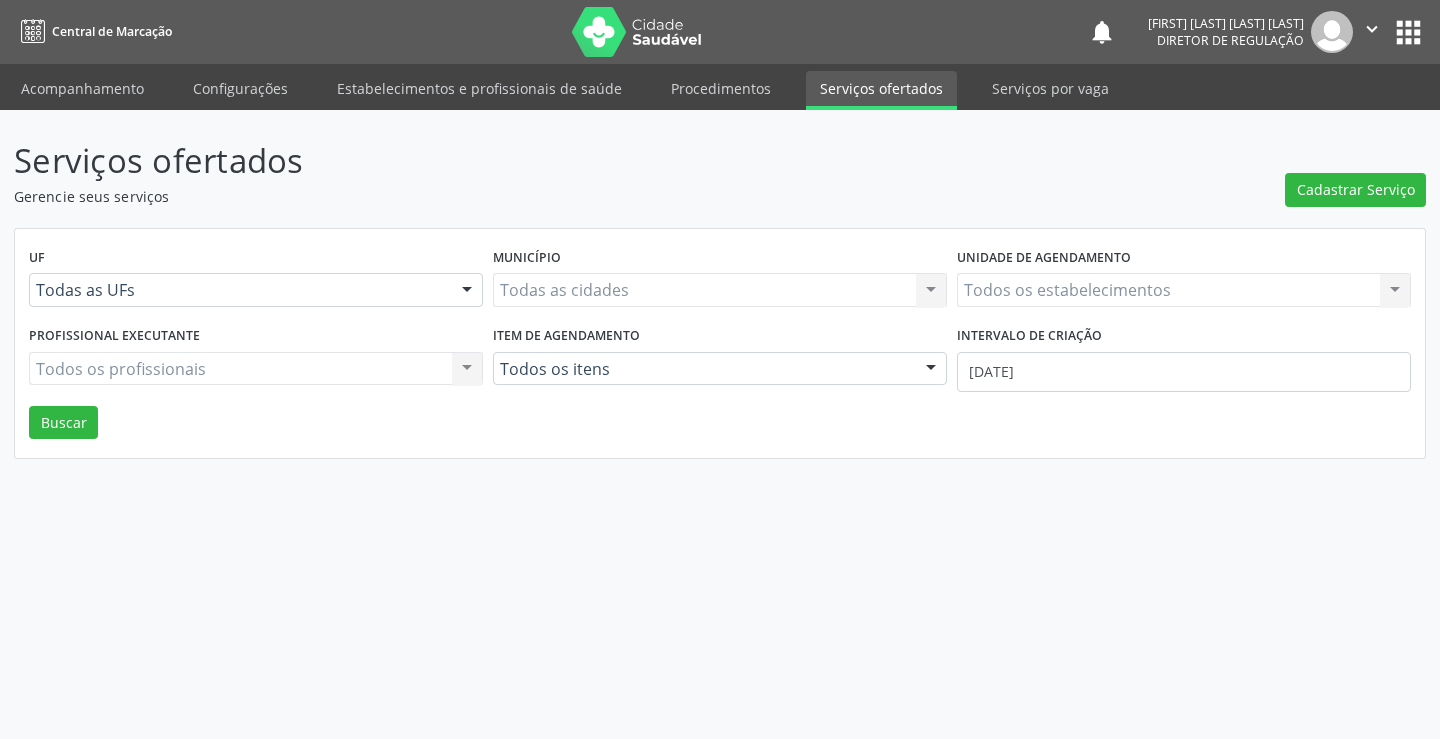 click on "Todos os estabelecimentos         Todos os estabelecimentos
Nenhum resultado encontrado para: "   "
Não há nenhuma opção para ser exibida." at bounding box center [1184, 290] 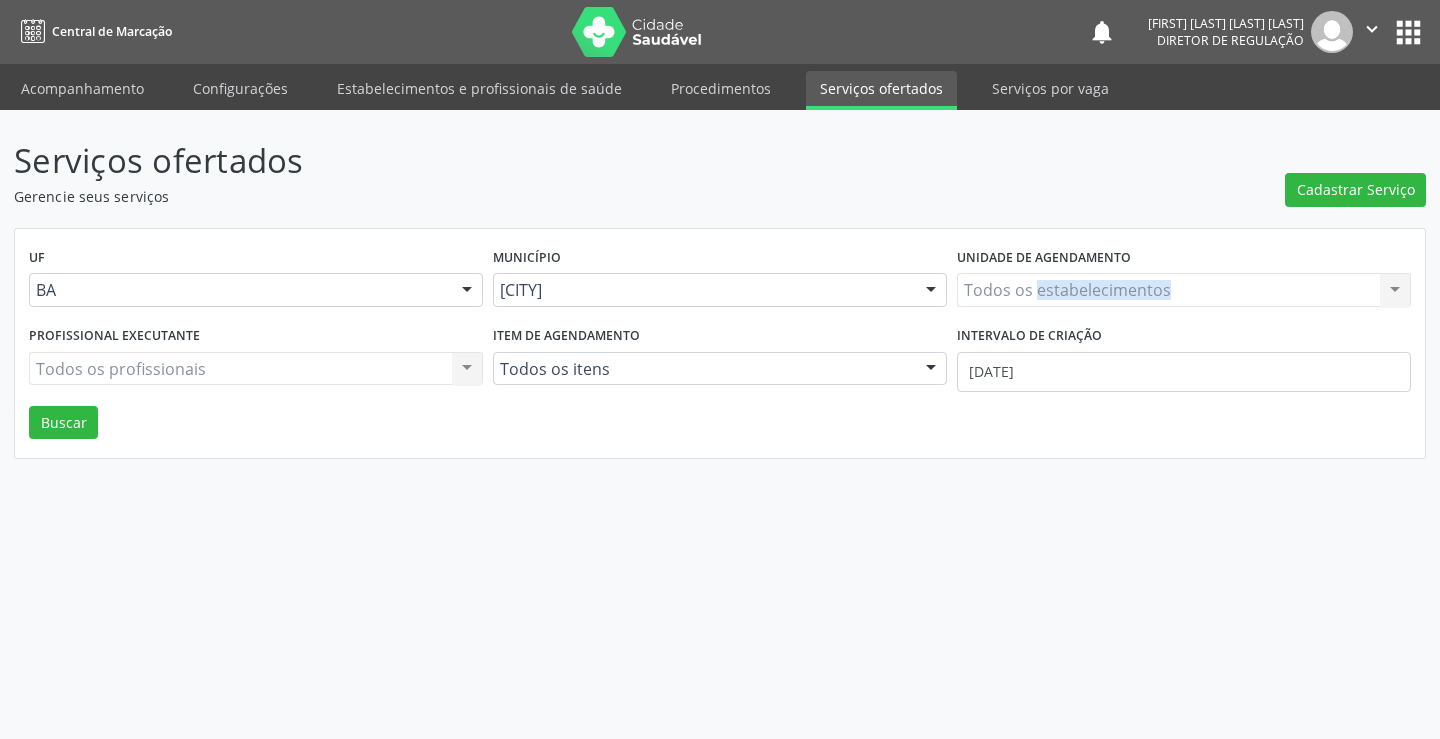 click on "Todos os estabelecimentos         Todos os estabelecimentos
Nenhum resultado encontrado para: "   "
Não há nenhuma opção para ser exibida." at bounding box center (1184, 290) 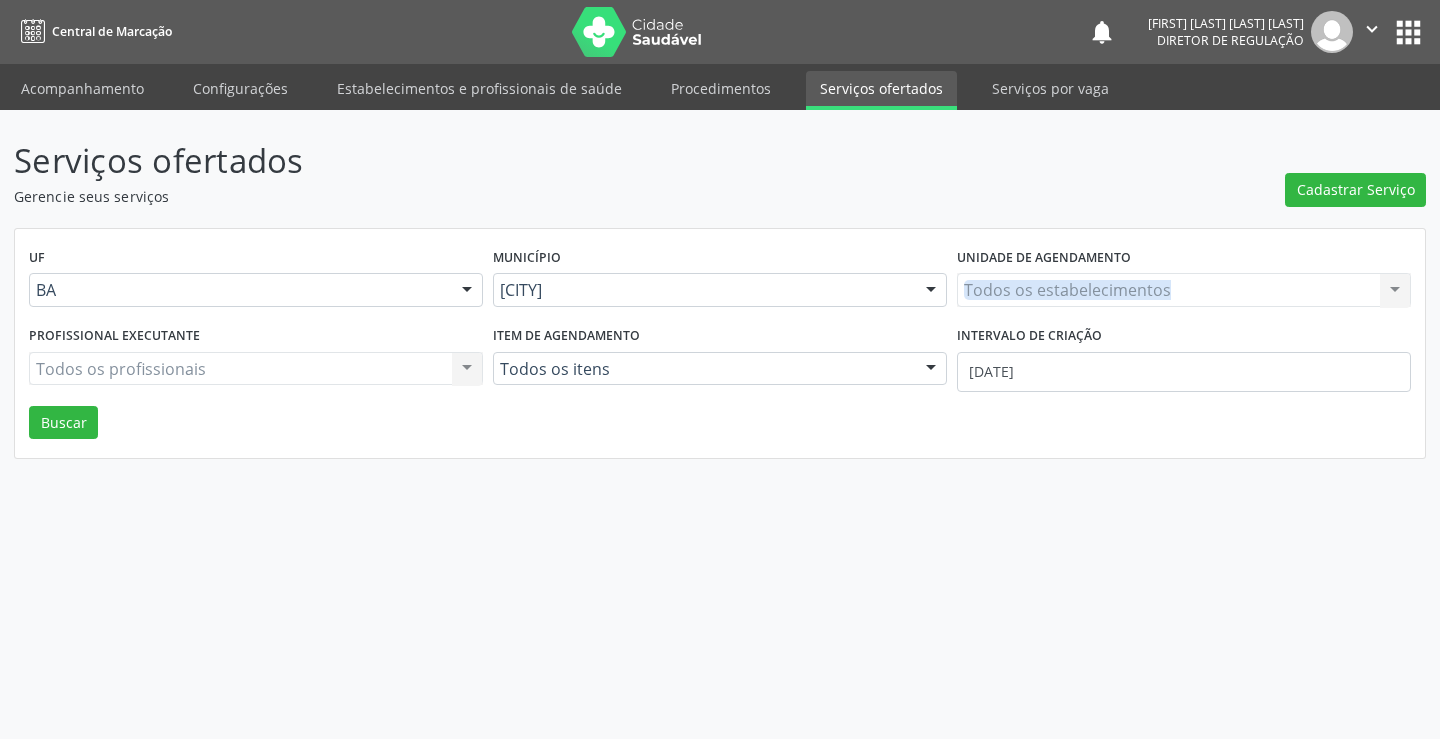 click on "Todos os estabelecimentos         Todos os estabelecimentos
Nenhum resultado encontrado para: "   "
Não há nenhuma opção para ser exibida." at bounding box center [1184, 290] 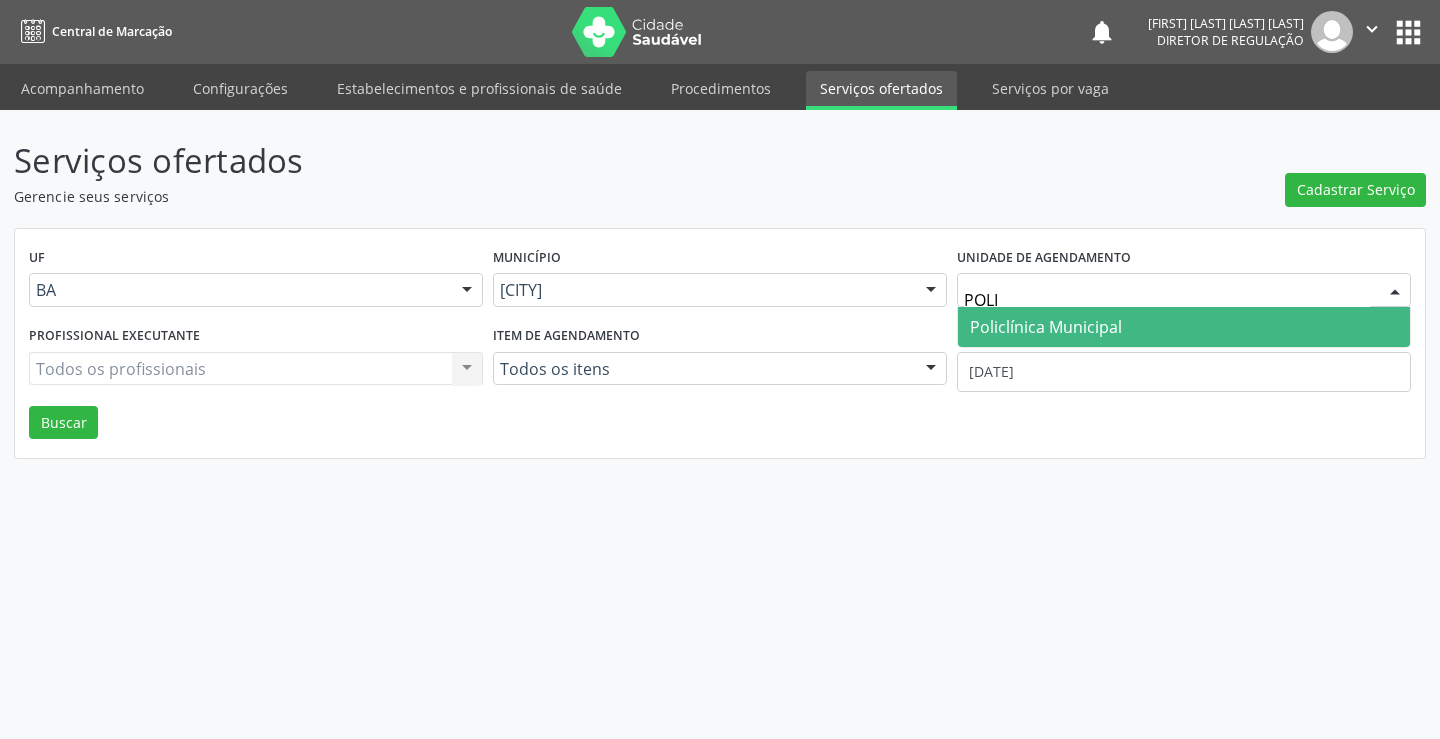 click on "Policlínica Municipal" at bounding box center [1046, 327] 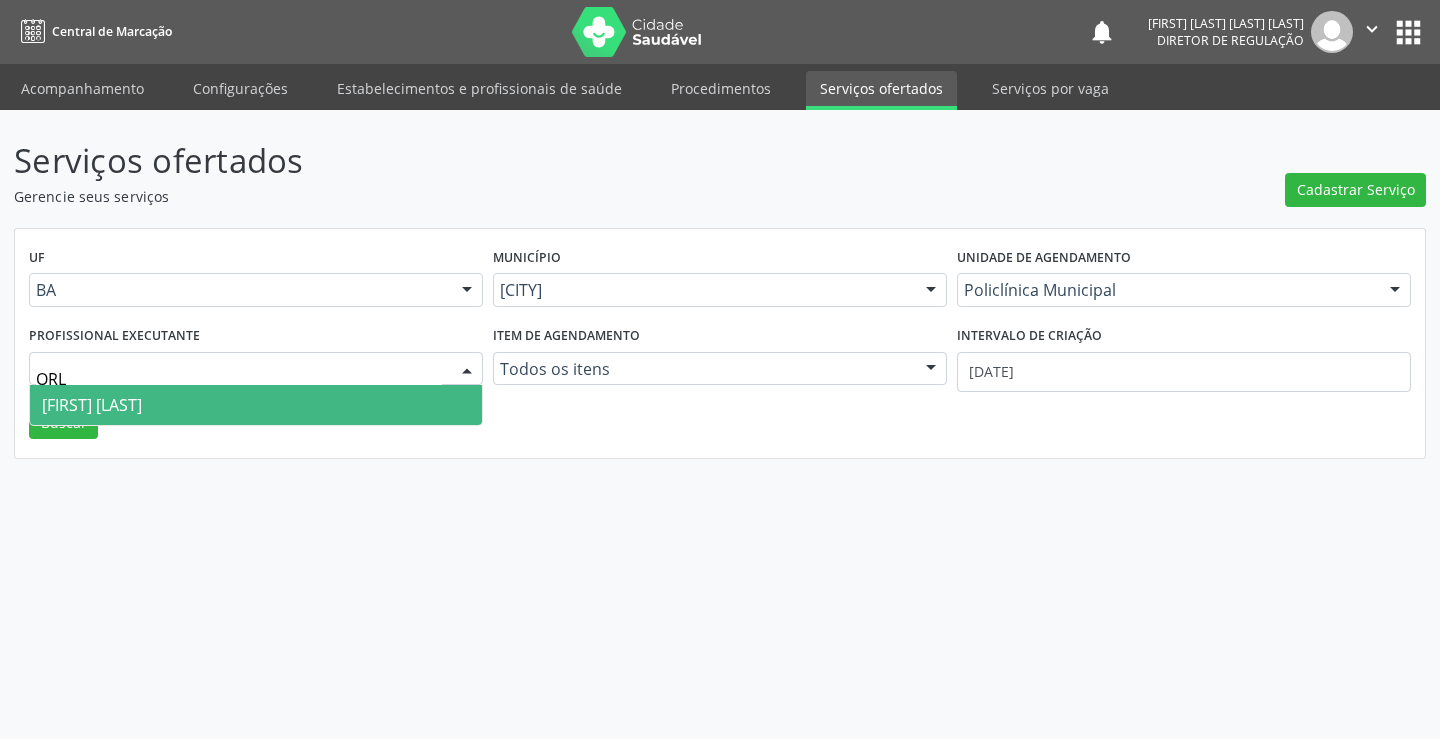 drag, startPoint x: 202, startPoint y: 407, endPoint x: 1178, endPoint y: 405, distance: 976.0021 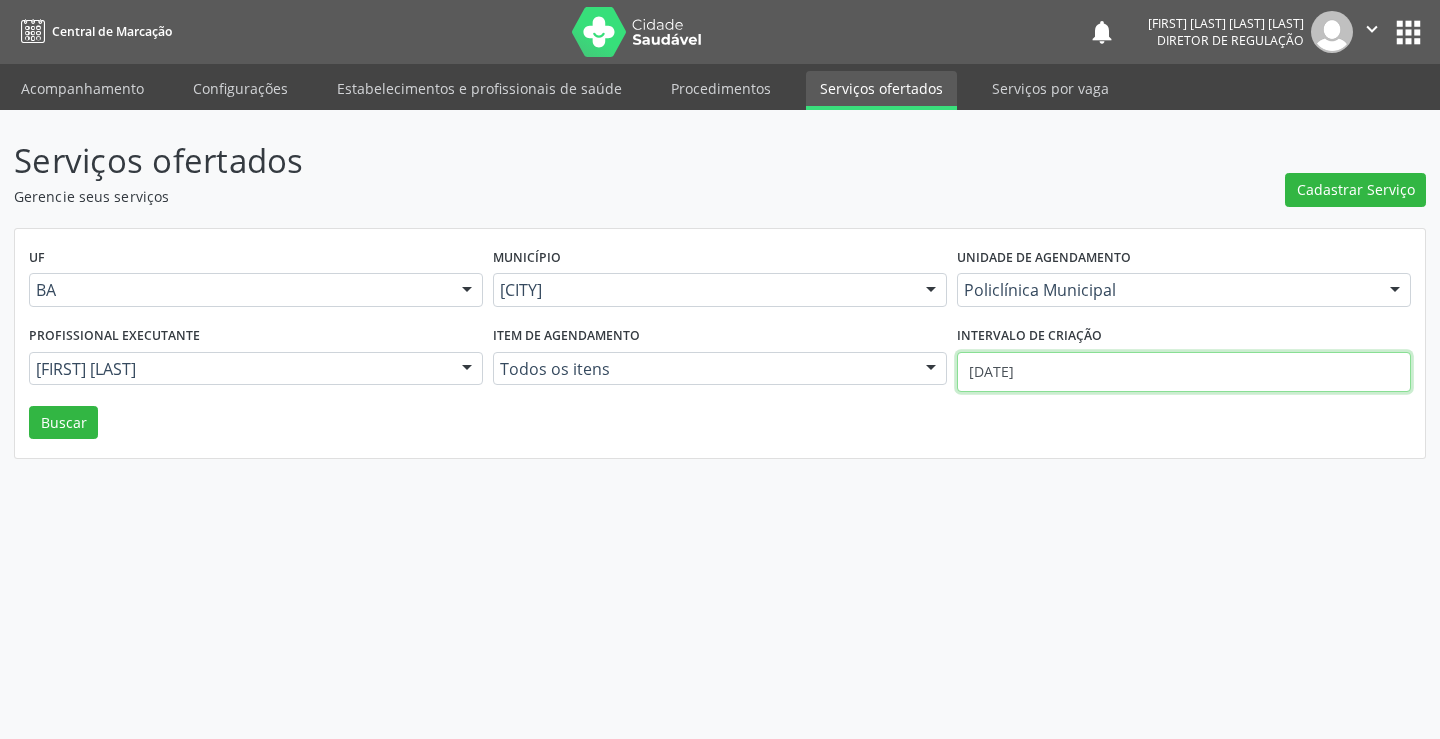 click on "[DATE]" at bounding box center [1184, 372] 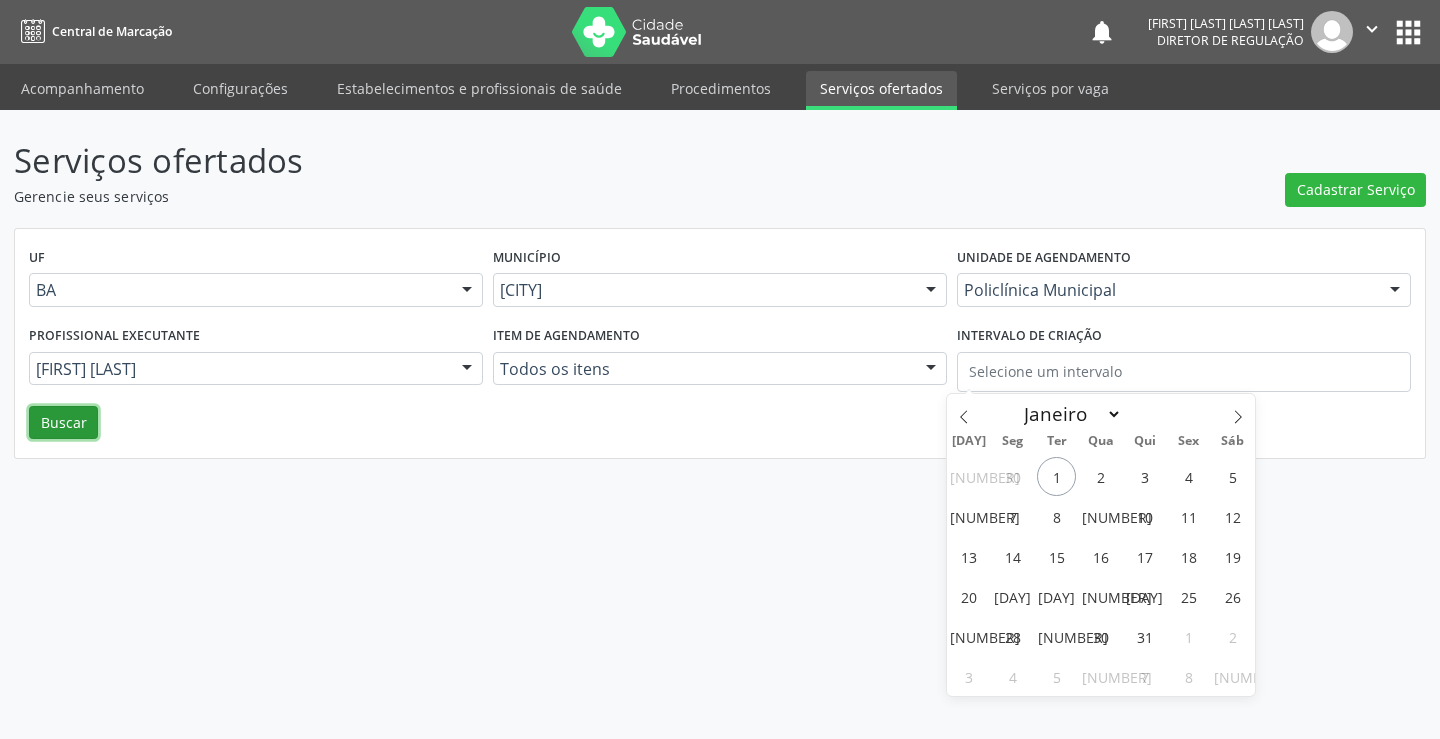 click on "Buscar" at bounding box center (63, 423) 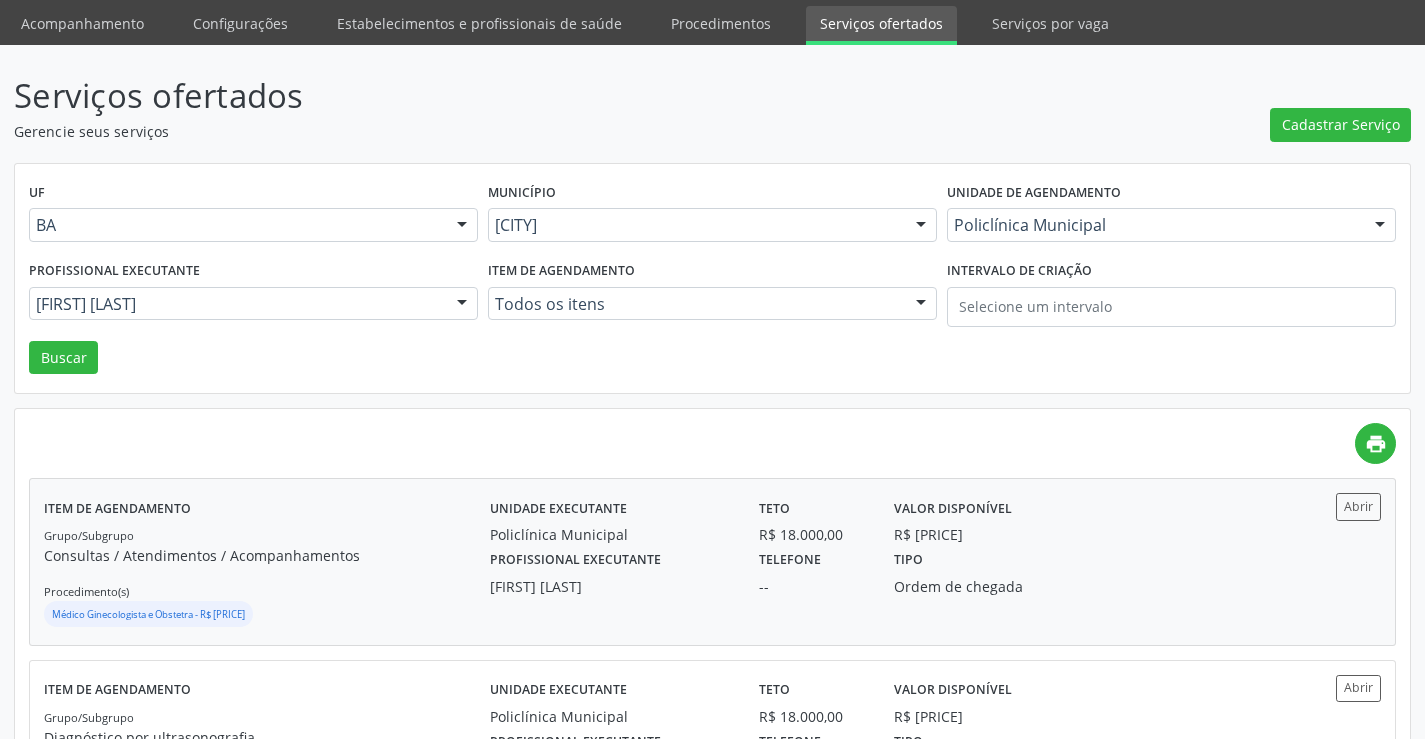 scroll, scrollTop: 100, scrollLeft: 0, axis: vertical 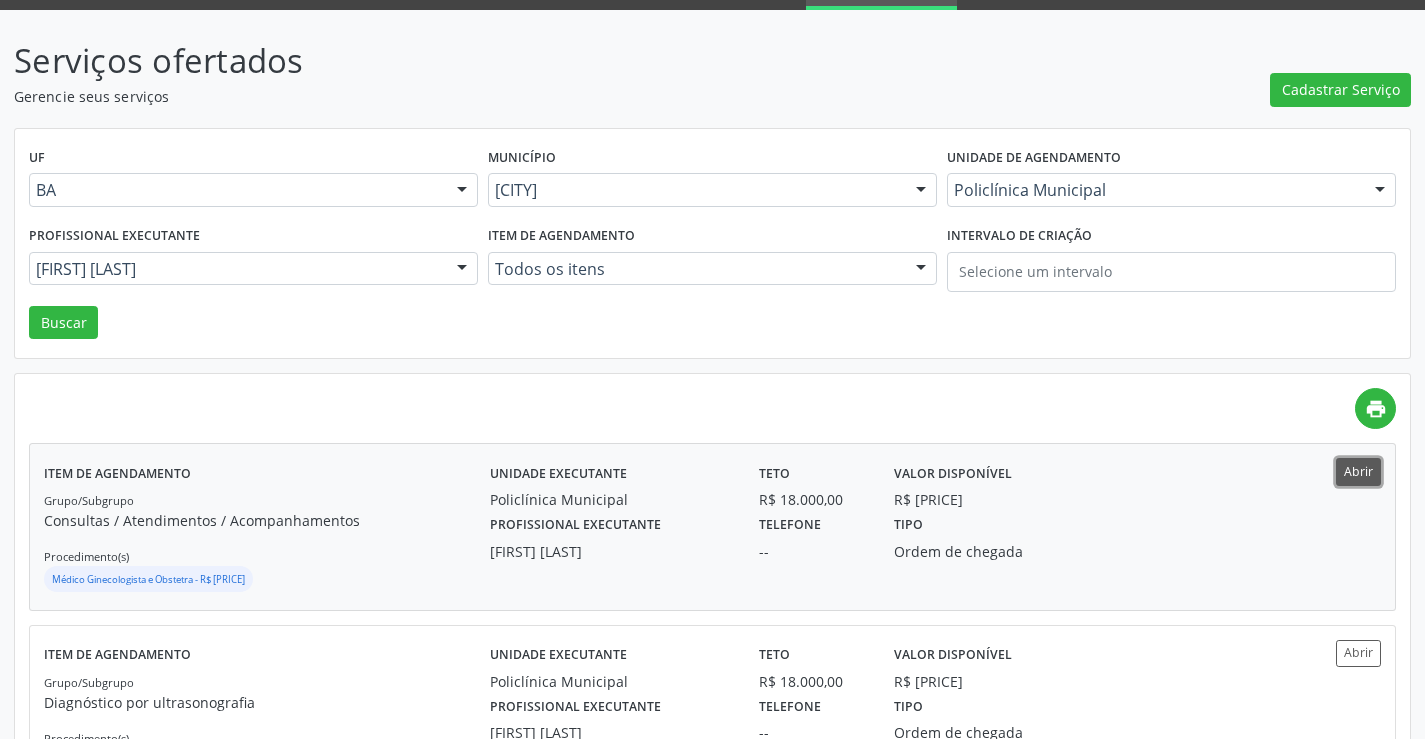 click on "Abrir" at bounding box center (1358, 471) 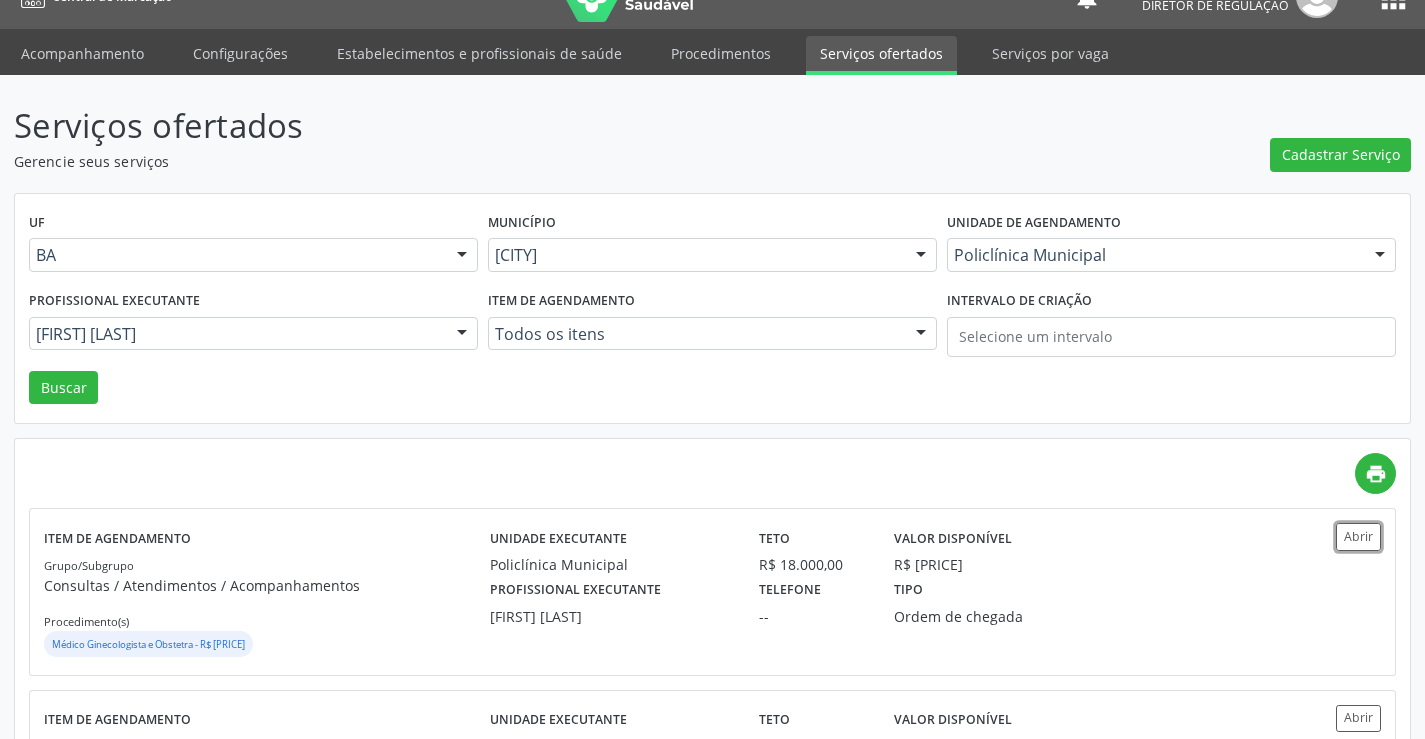 scroll, scrollTop: 0, scrollLeft: 0, axis: both 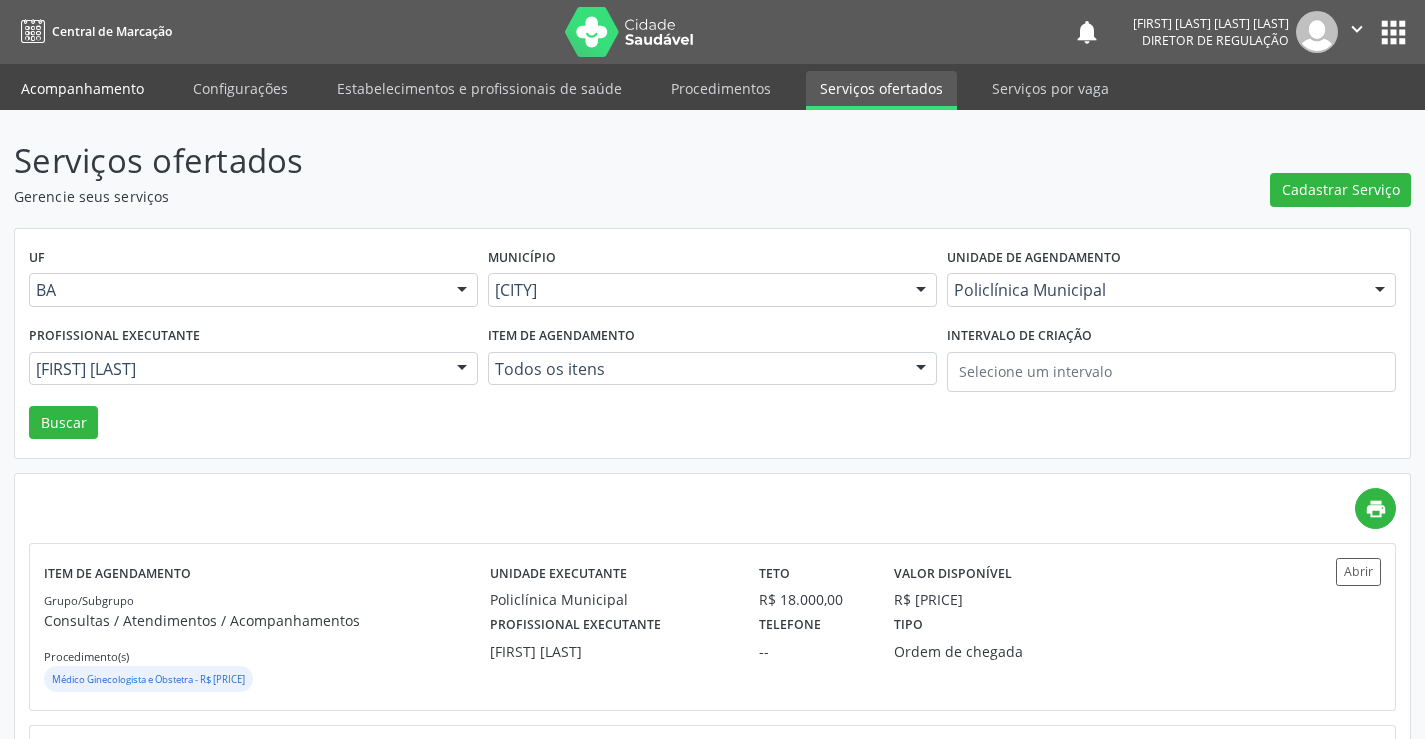 click on "Acompanhamento" at bounding box center [82, 88] 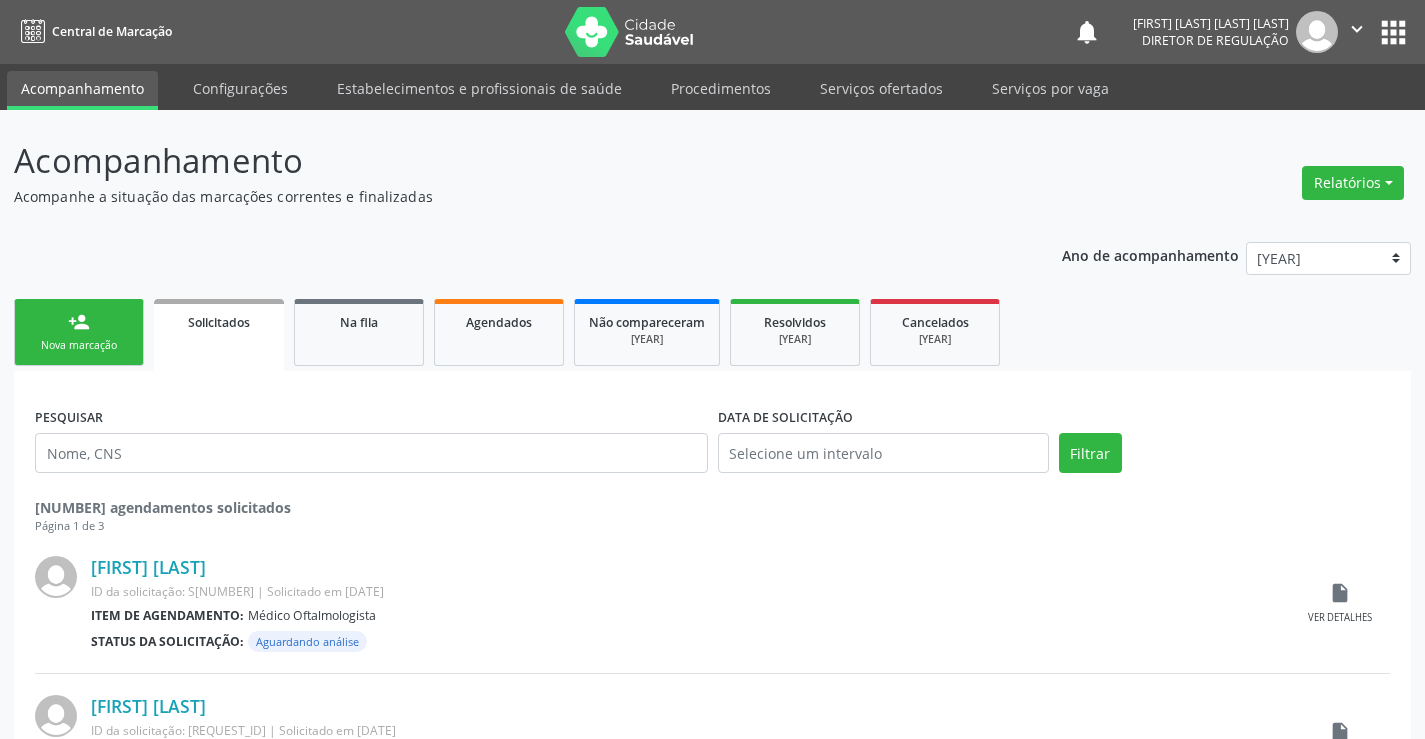 click on "Nova marcação" at bounding box center [79, 345] 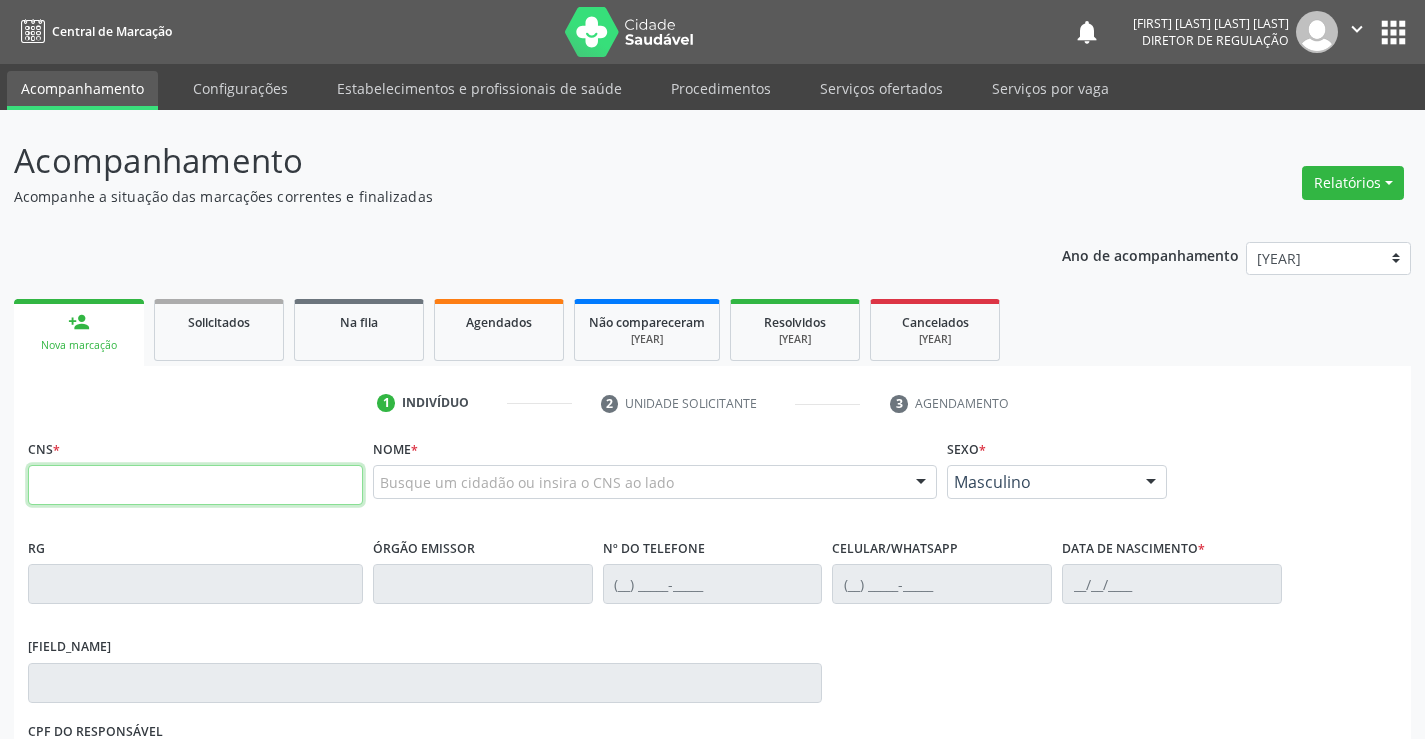 click at bounding box center [195, 485] 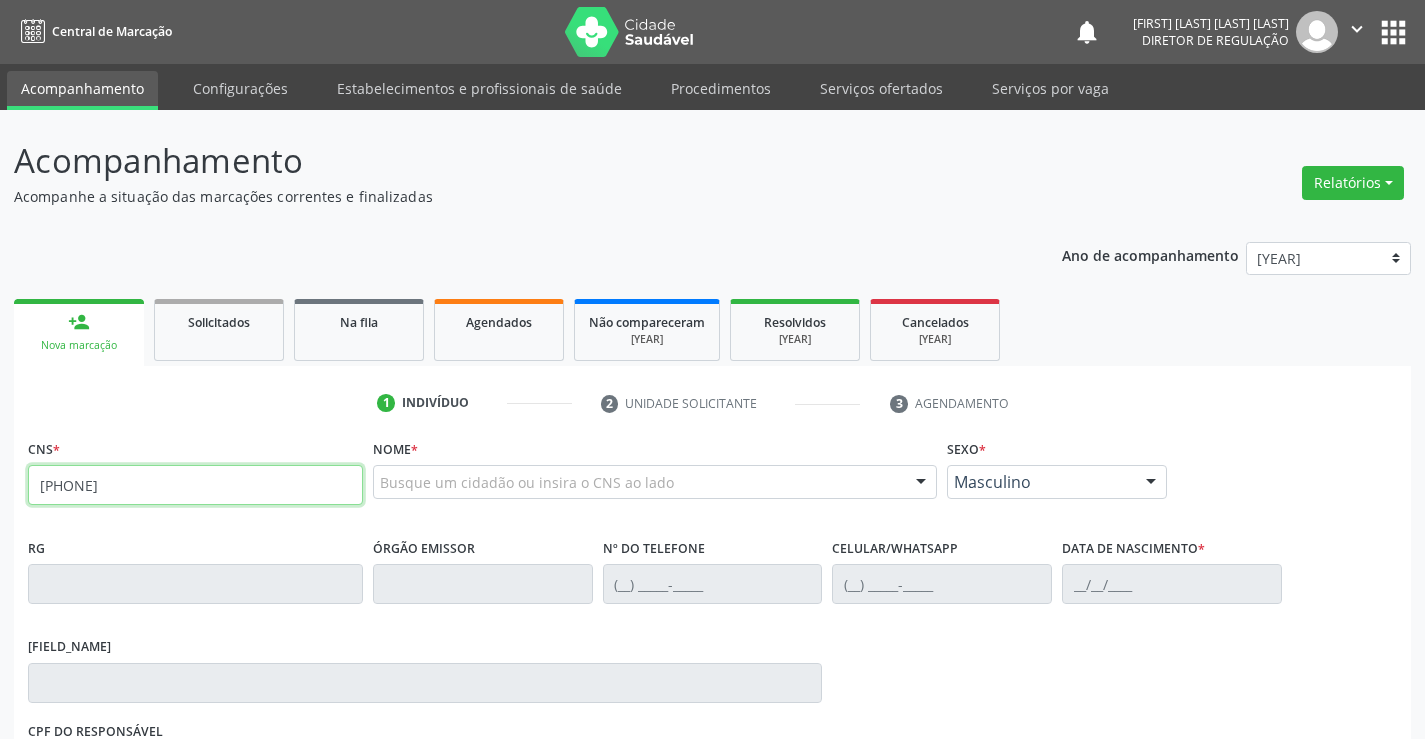 type on "[PHONE]" 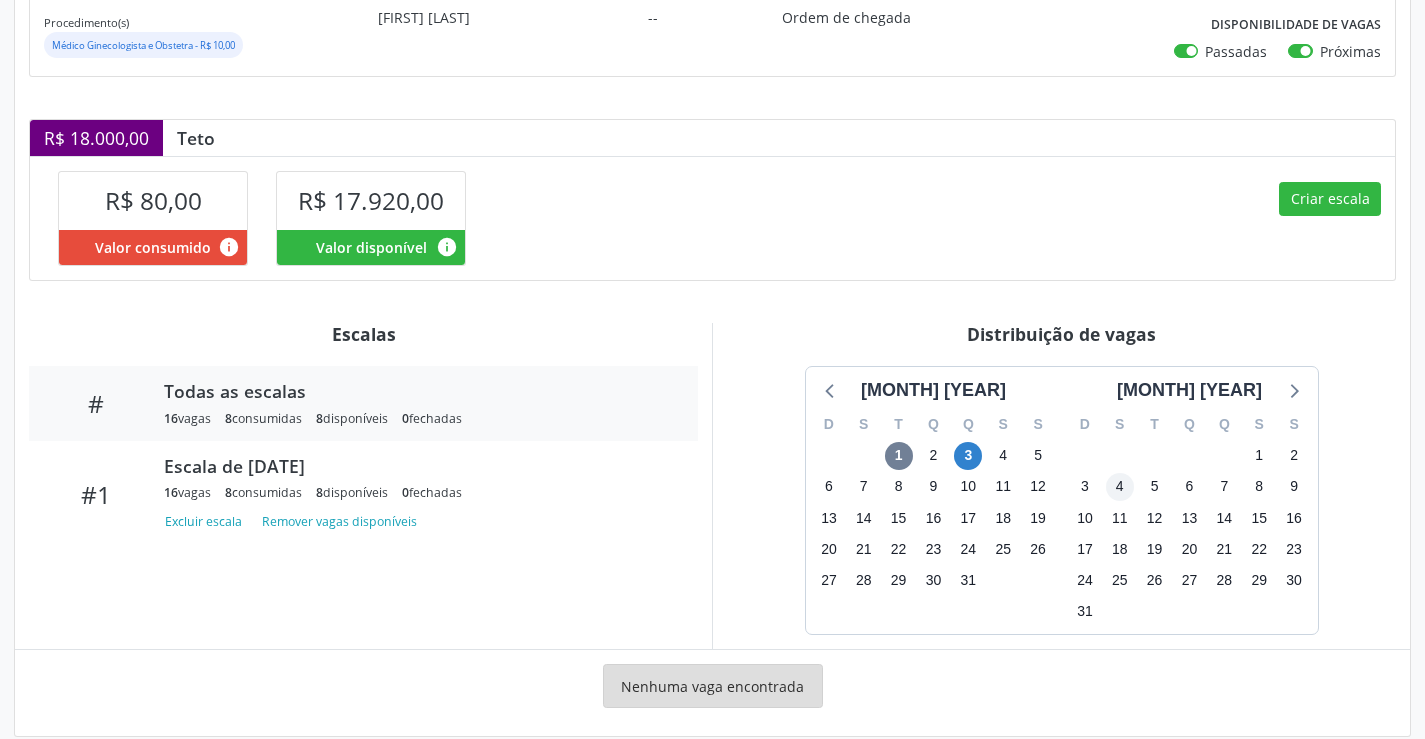 scroll, scrollTop: 359, scrollLeft: 0, axis: vertical 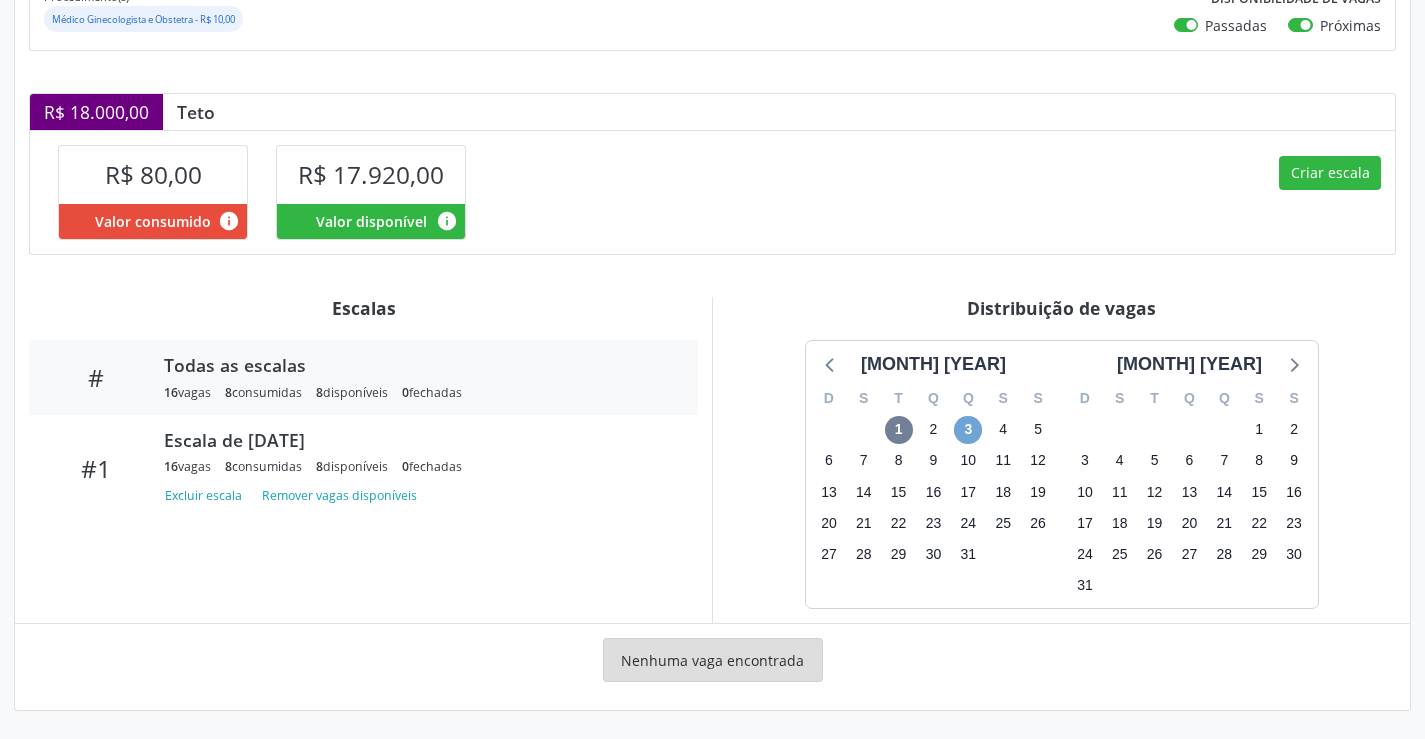 click on "3" at bounding box center [968, 430] 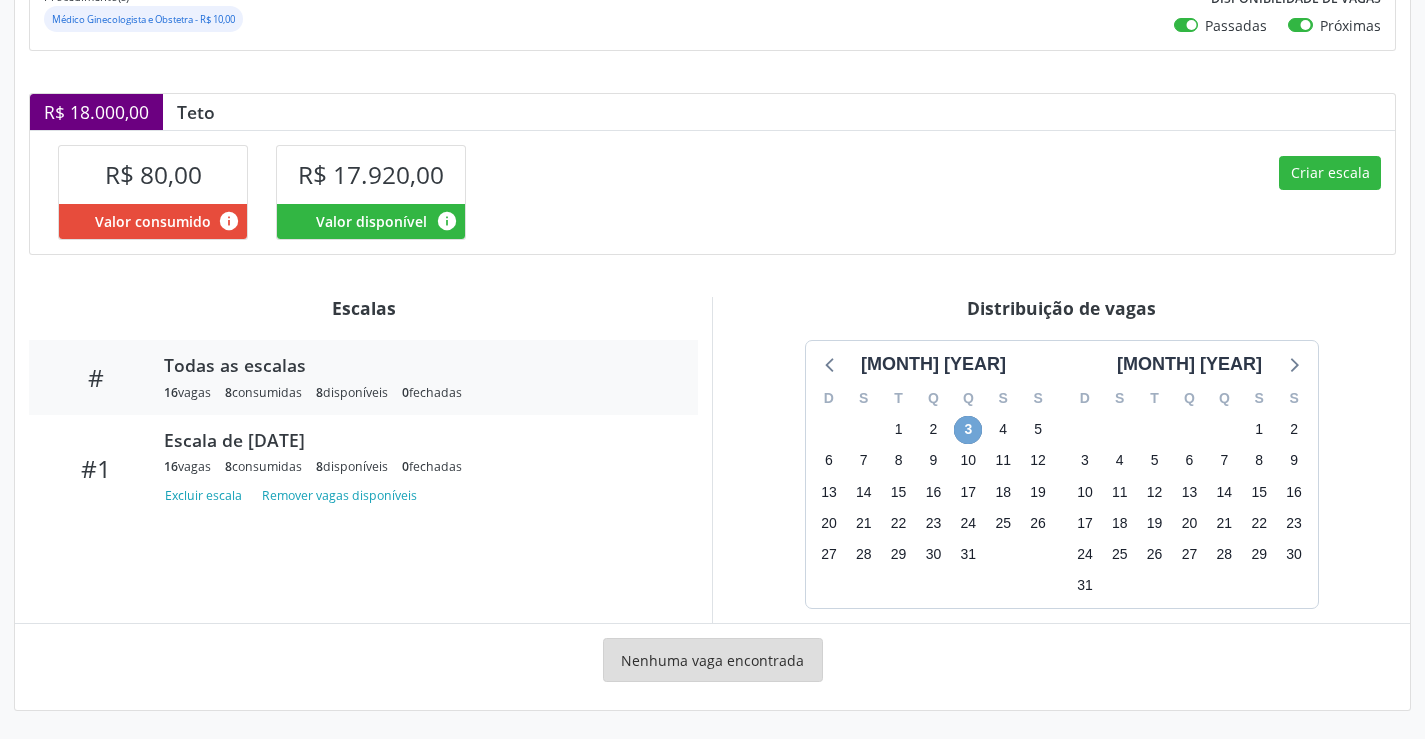 click on "3" at bounding box center [968, 430] 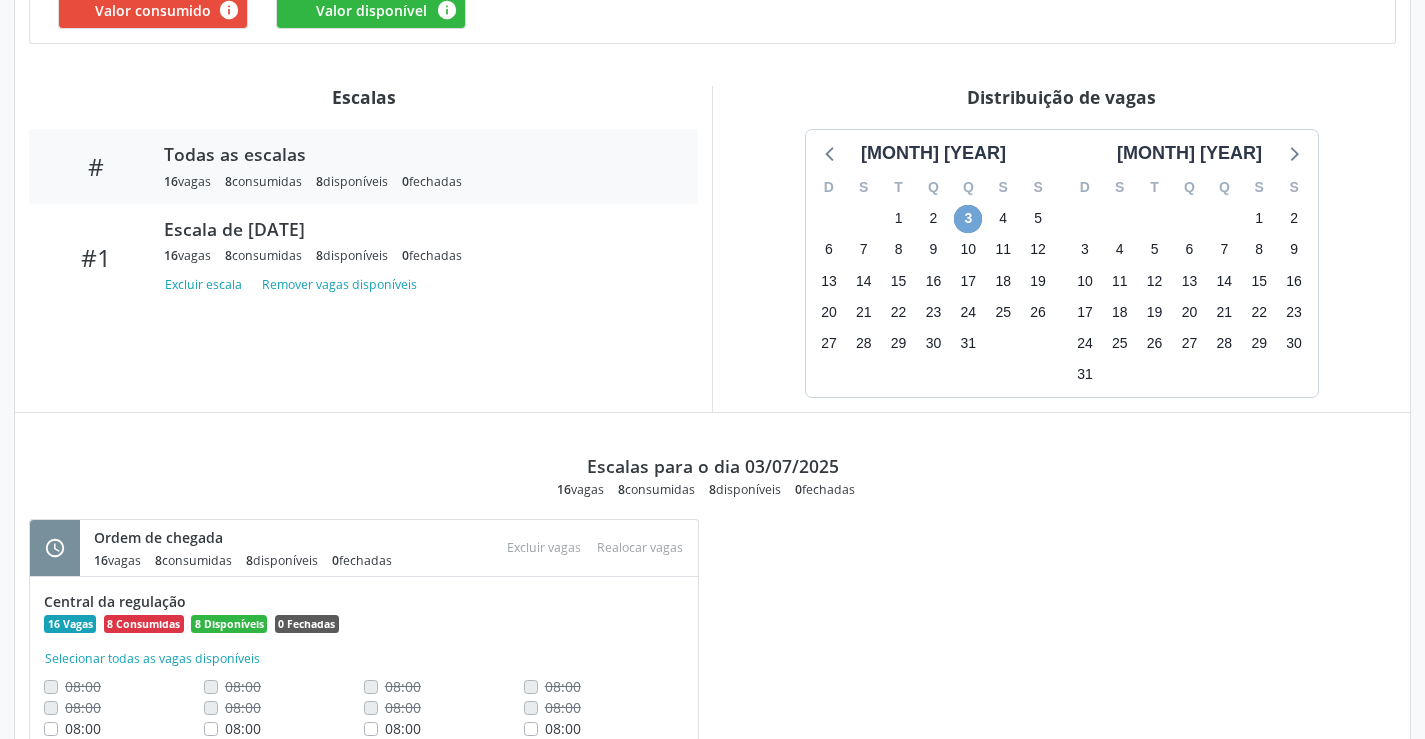scroll, scrollTop: 470, scrollLeft: 0, axis: vertical 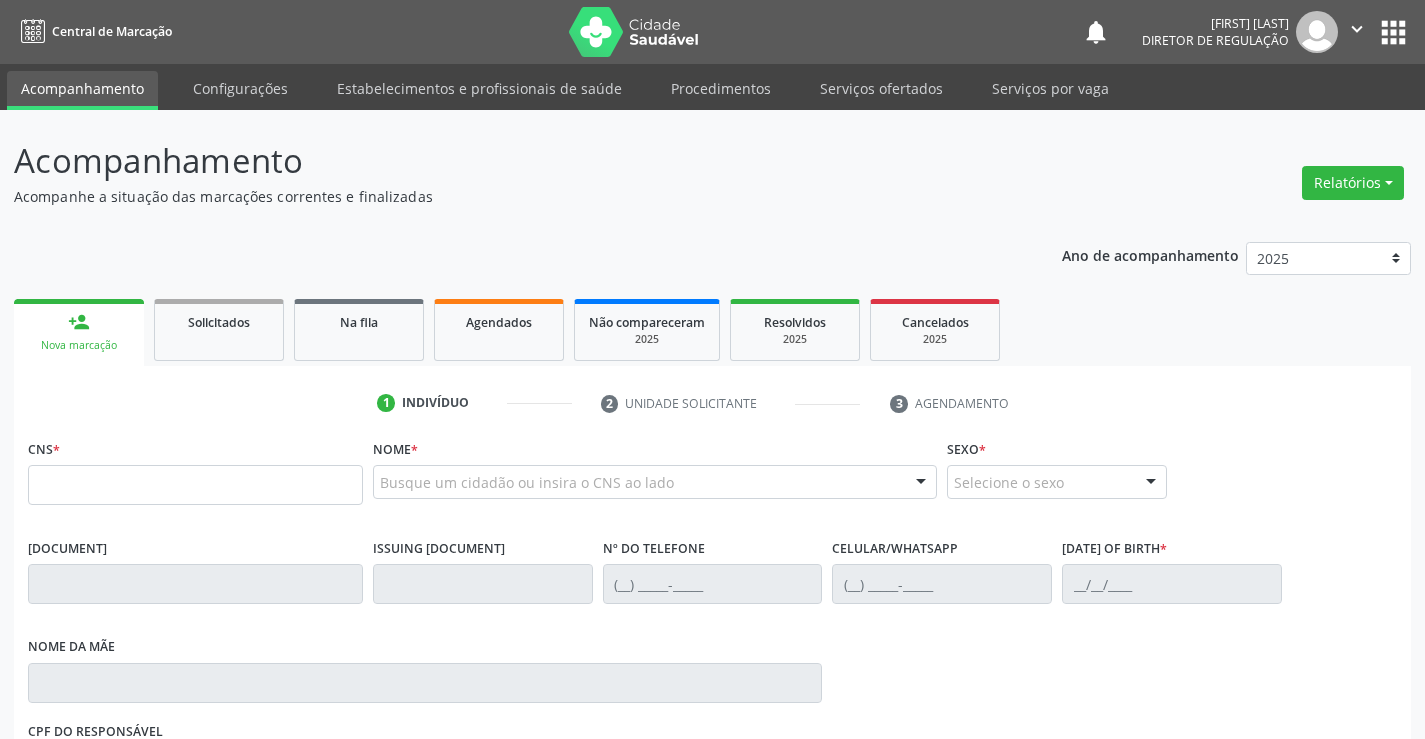 click at bounding box center [195, 485] 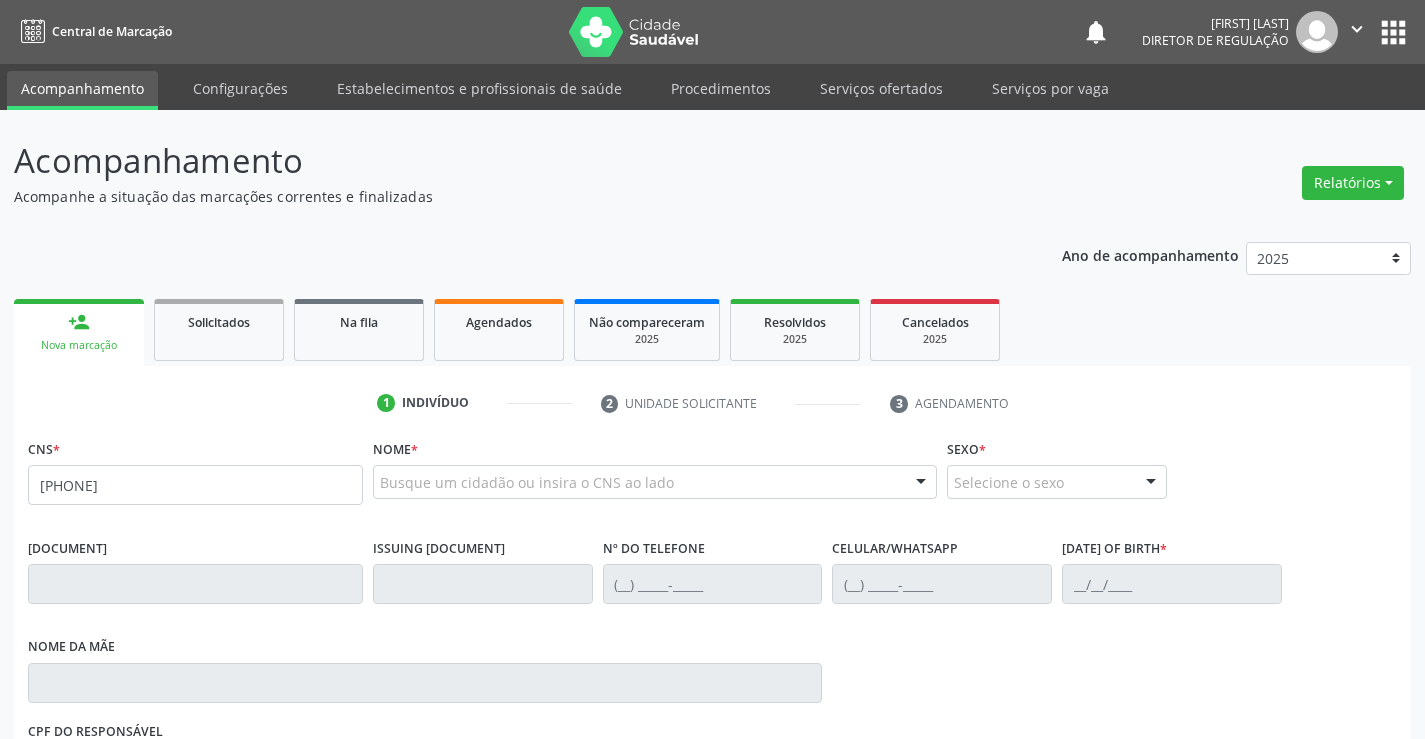 type on "700 2014 4686 2022" 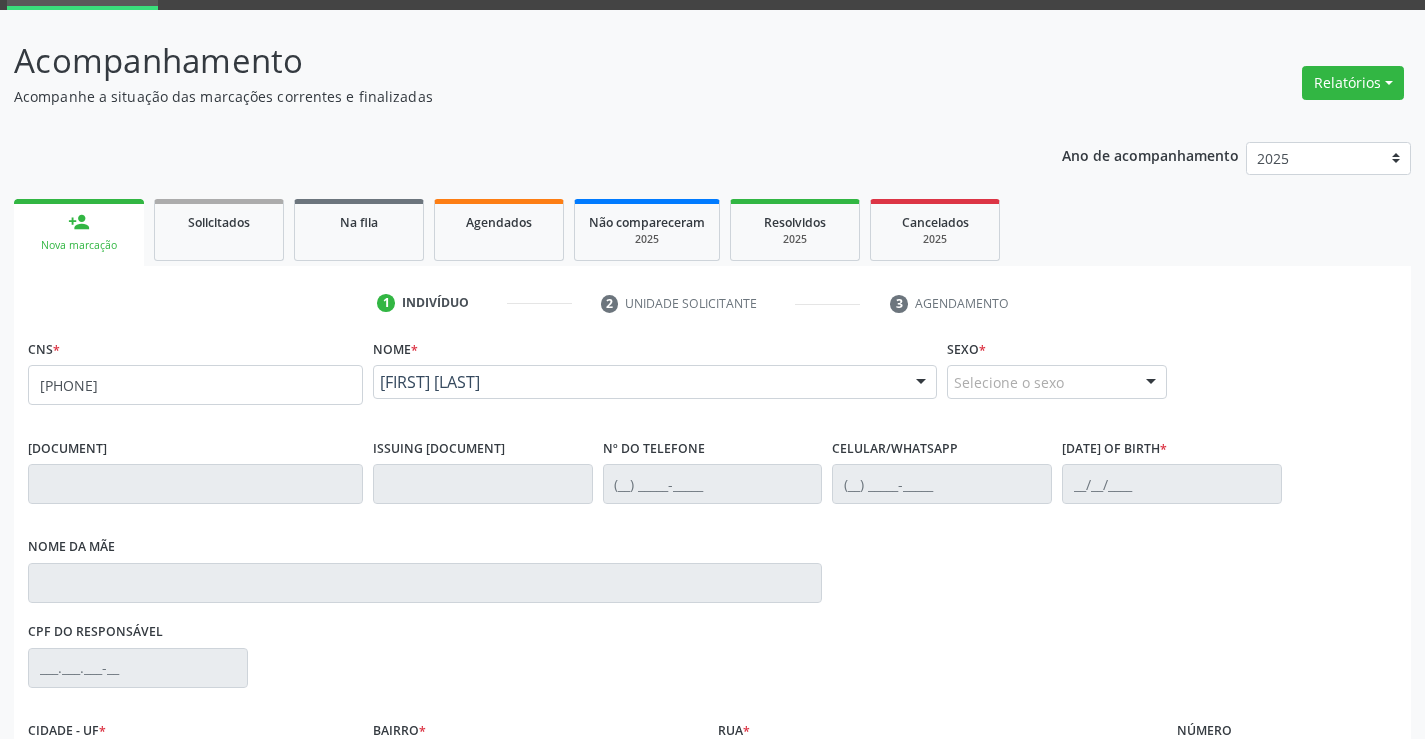 scroll, scrollTop: 331, scrollLeft: 0, axis: vertical 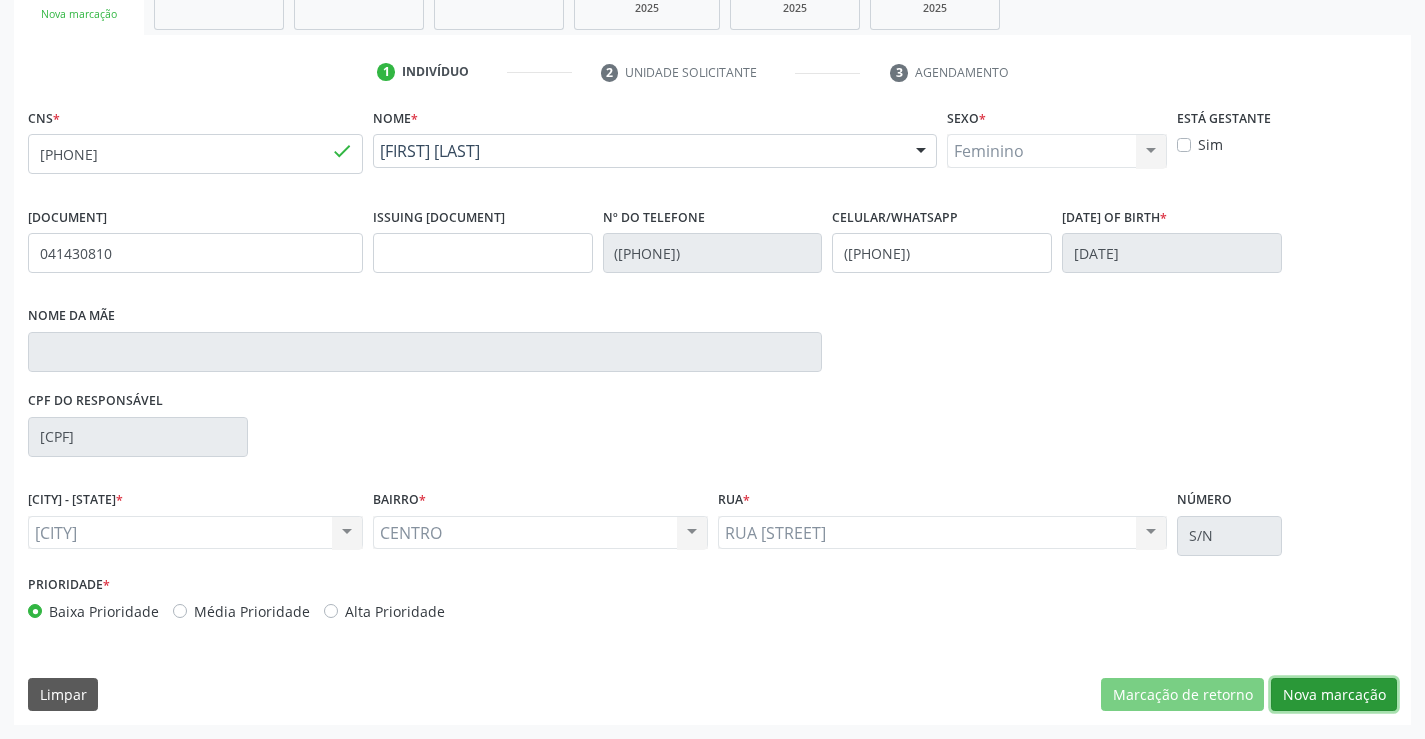 click on "Nova marcação" at bounding box center (1182, 695) 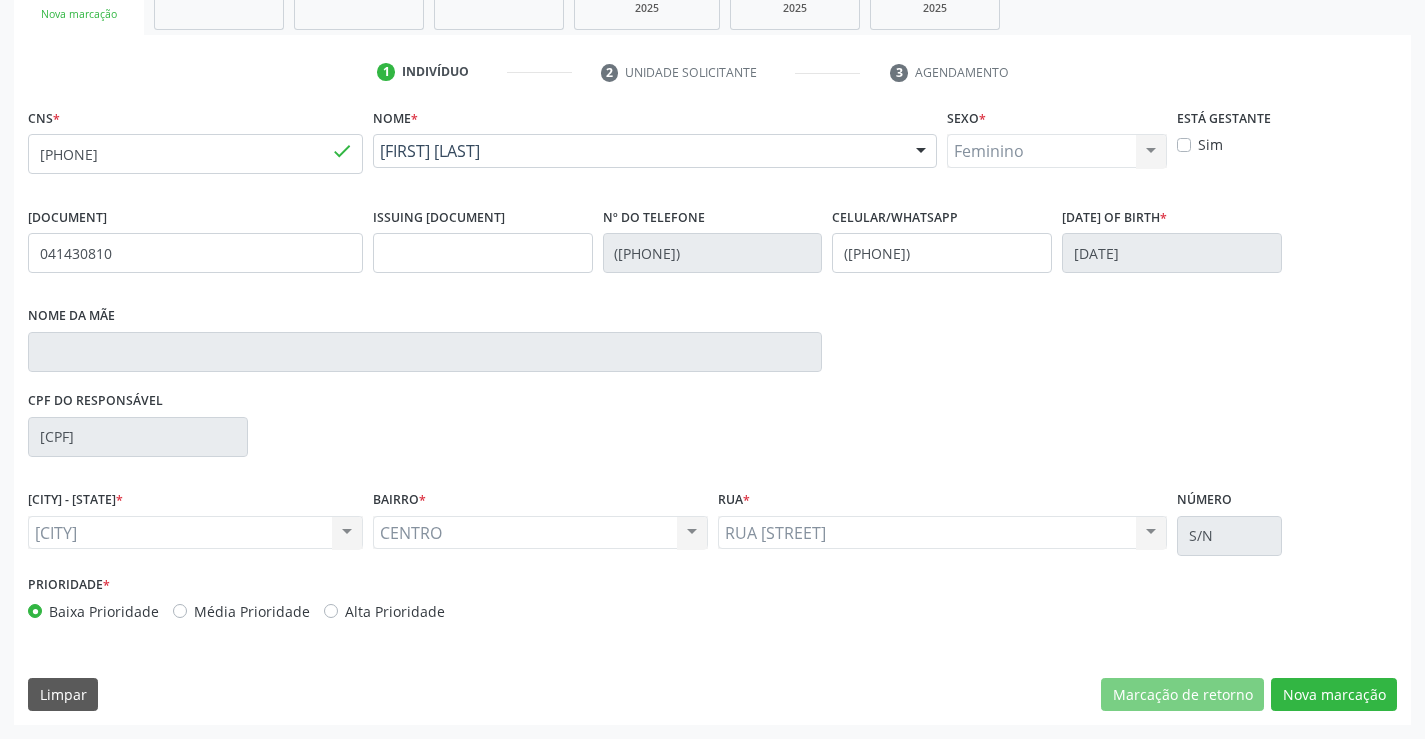 scroll, scrollTop: 167, scrollLeft: 0, axis: vertical 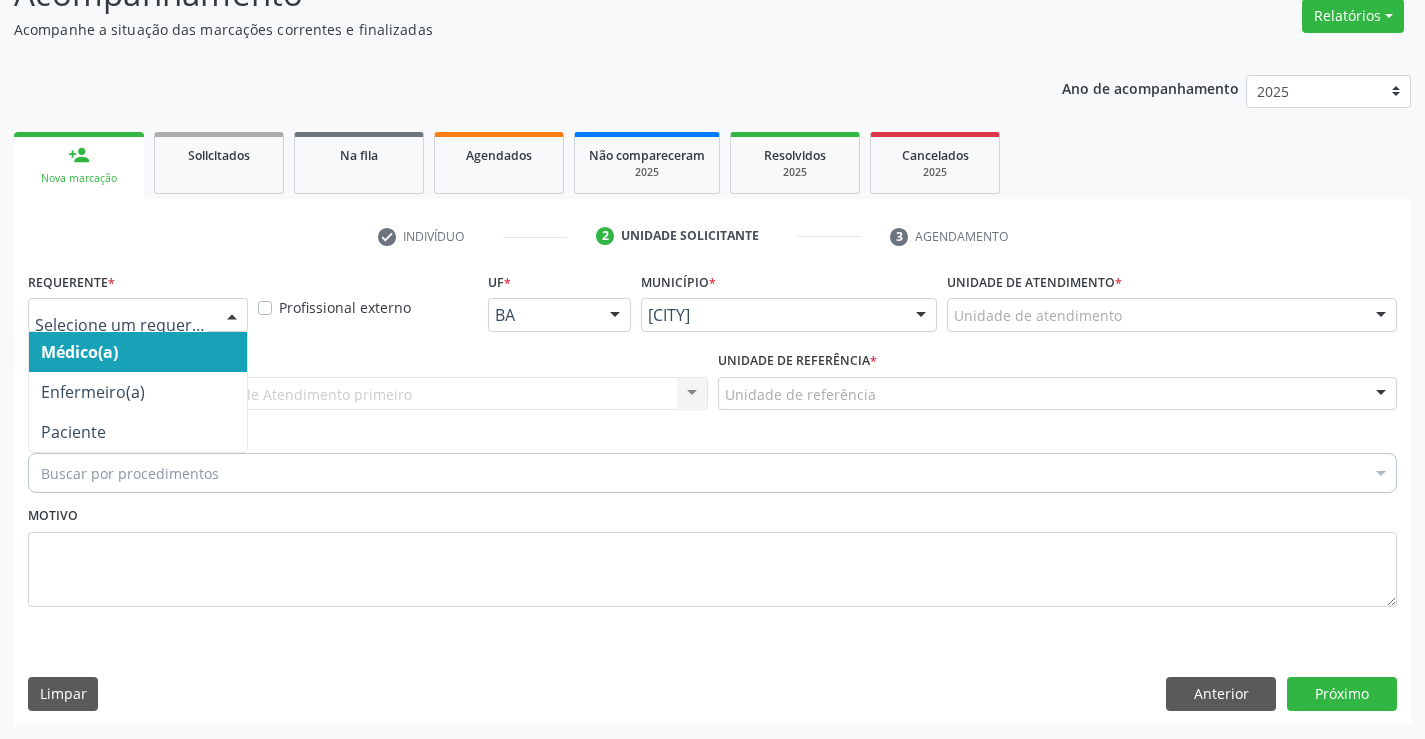 click at bounding box center [138, 315] 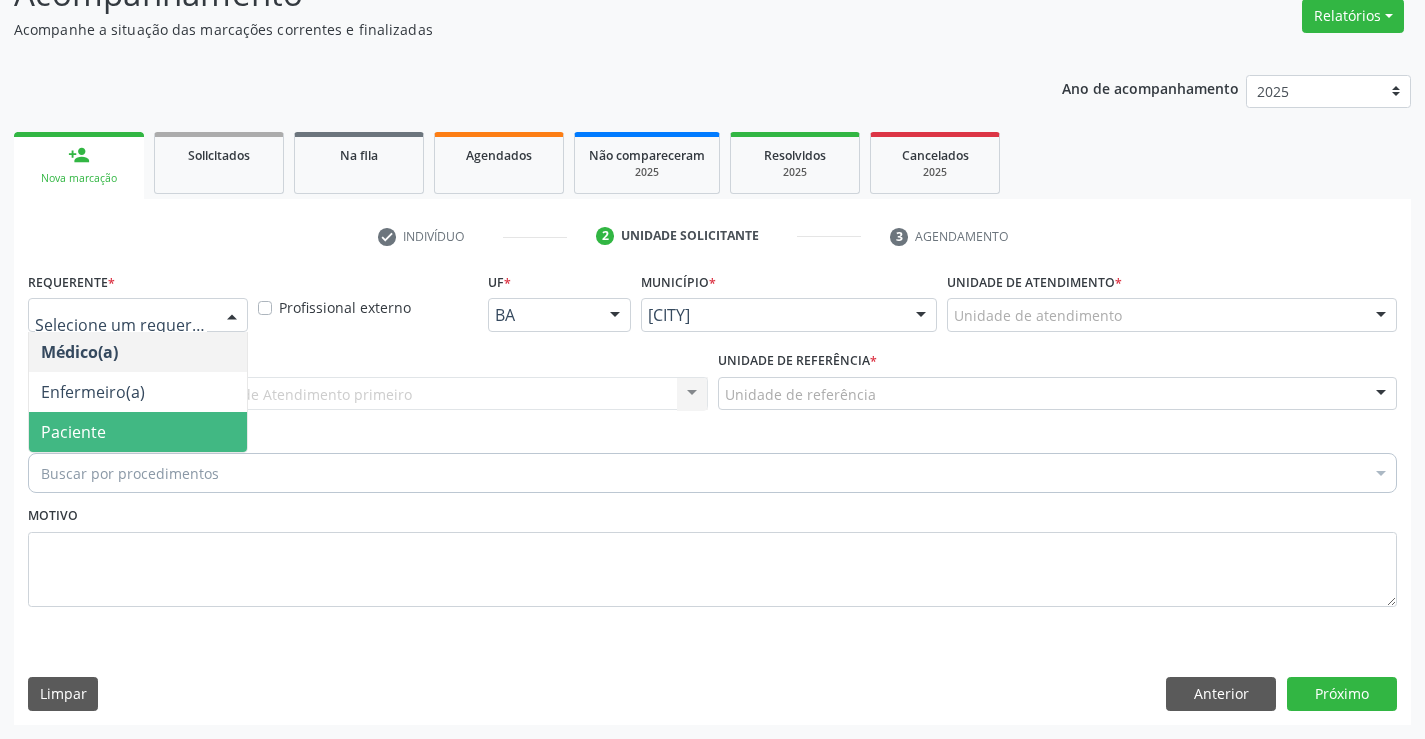 drag, startPoint x: 189, startPoint y: 427, endPoint x: 326, endPoint y: 391, distance: 141.65099 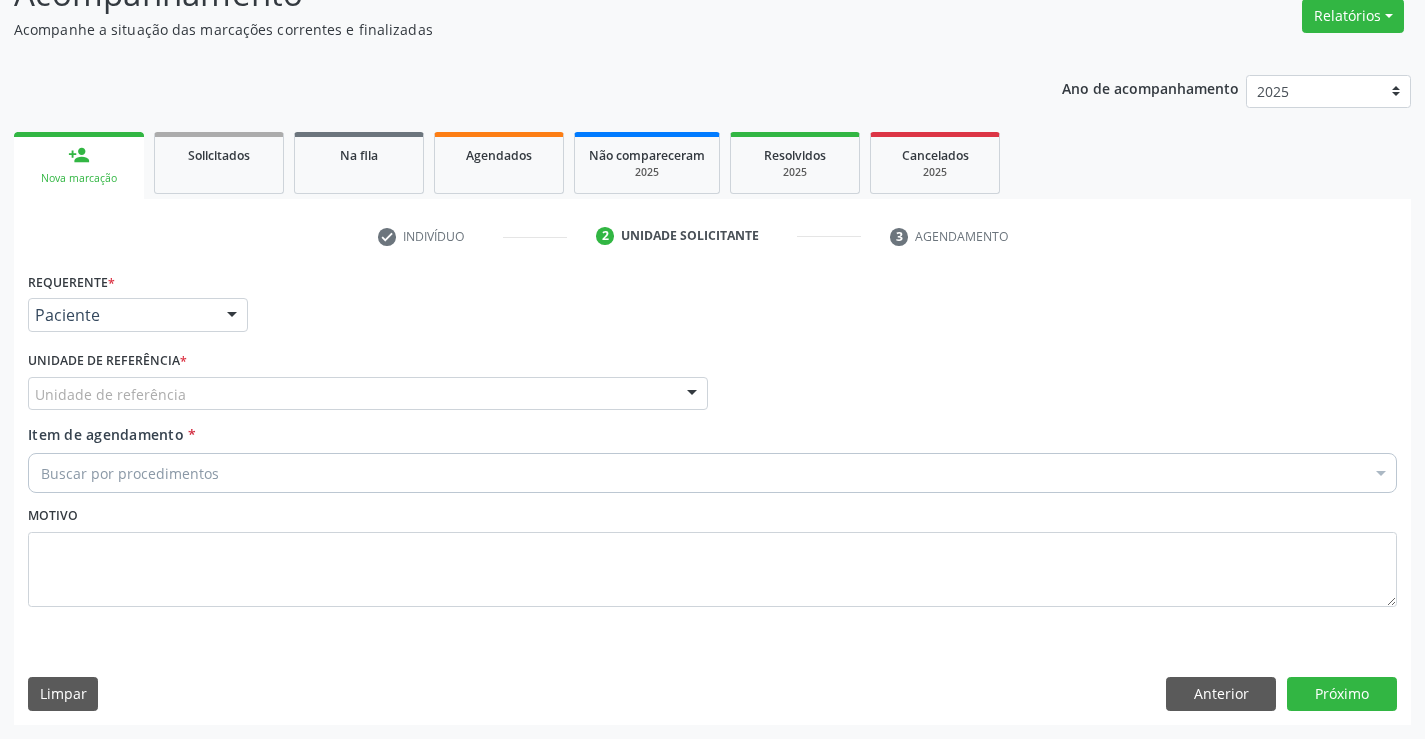 click on "Unidade de referência" at bounding box center [368, 394] 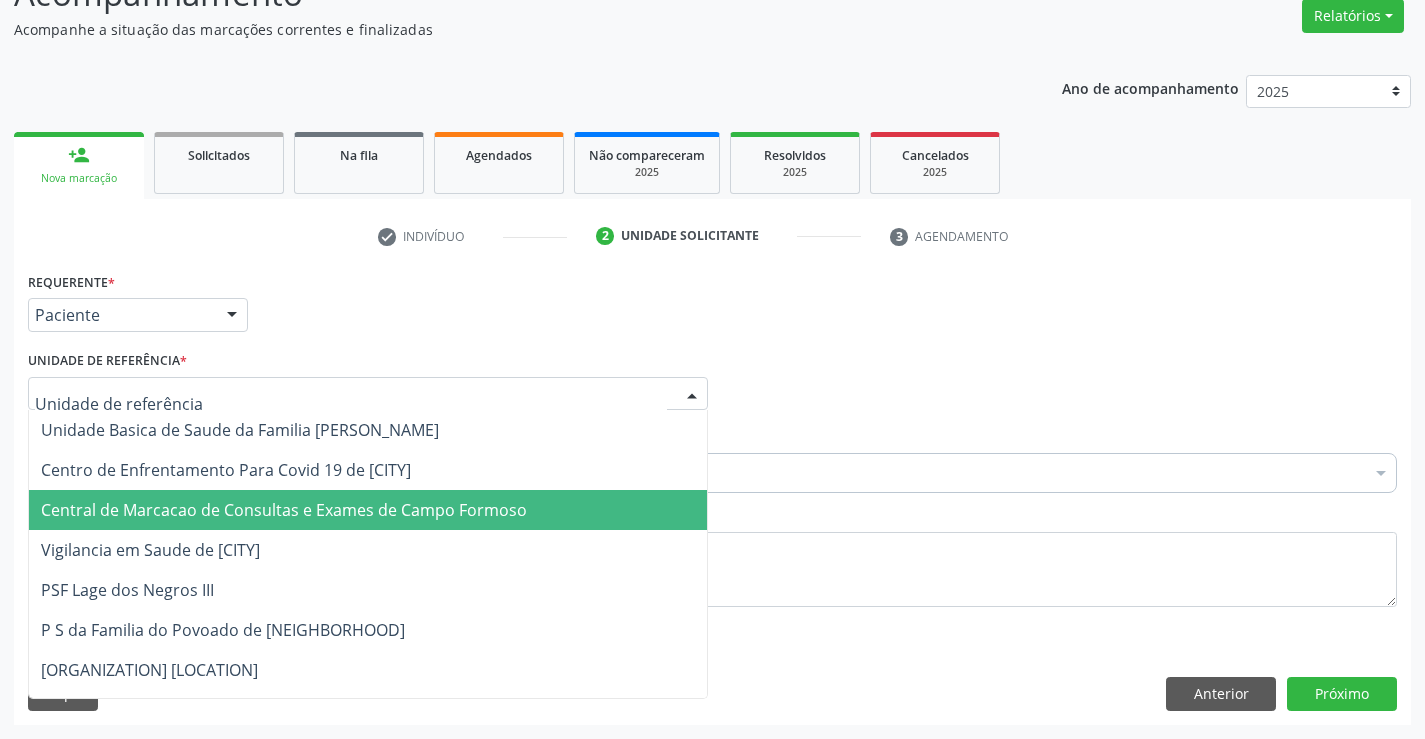 drag, startPoint x: 340, startPoint y: 505, endPoint x: 371, endPoint y: 481, distance: 39.20459 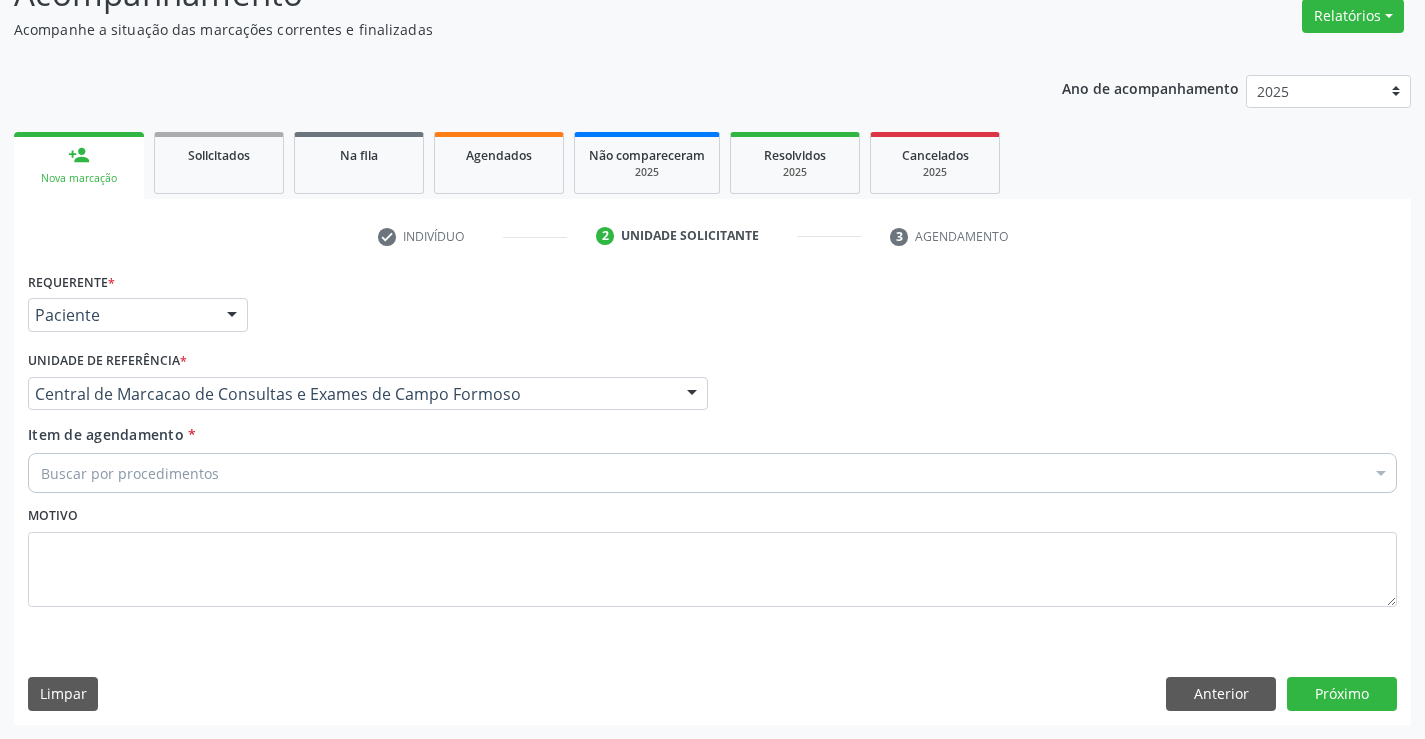 click on "Buscar por procedimentos" at bounding box center [712, 473] 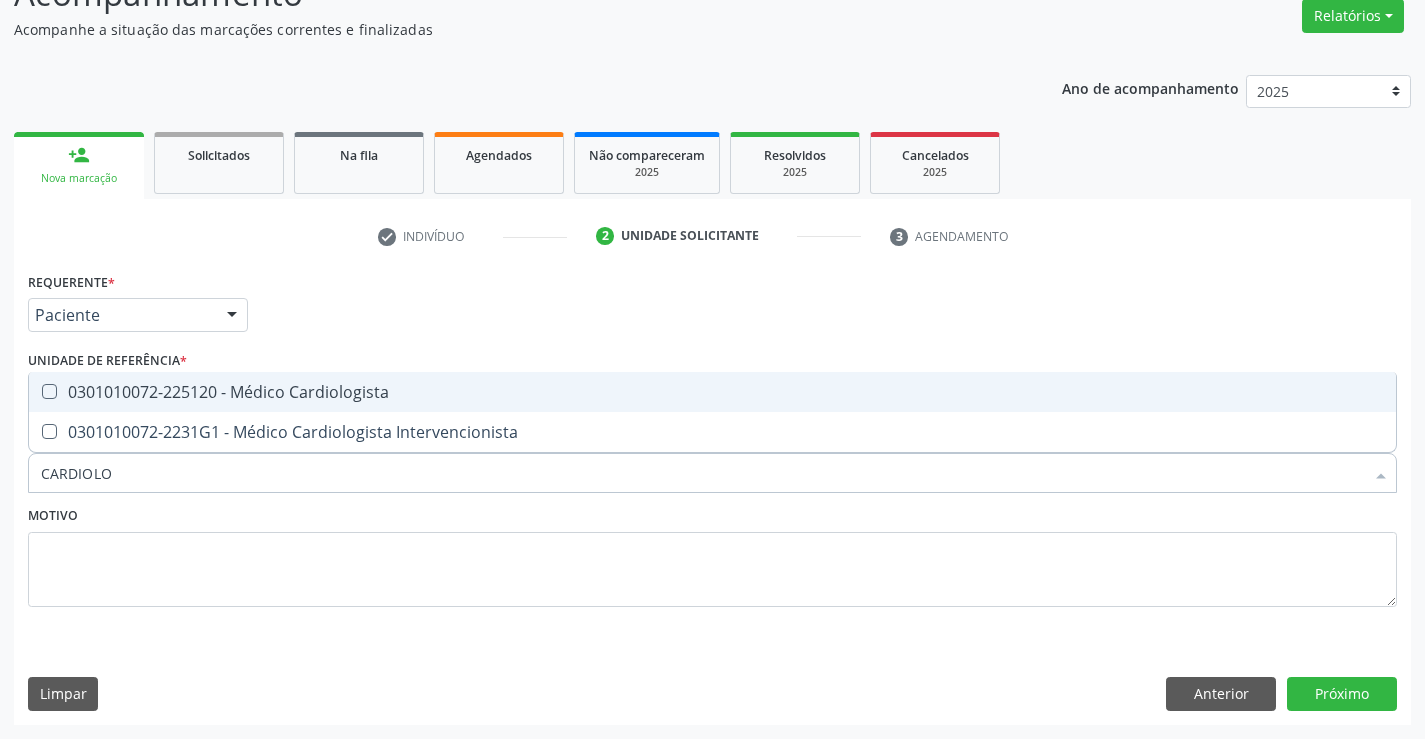 click on "0301010072-225120 - Médico Cardiologista" at bounding box center (712, 392) 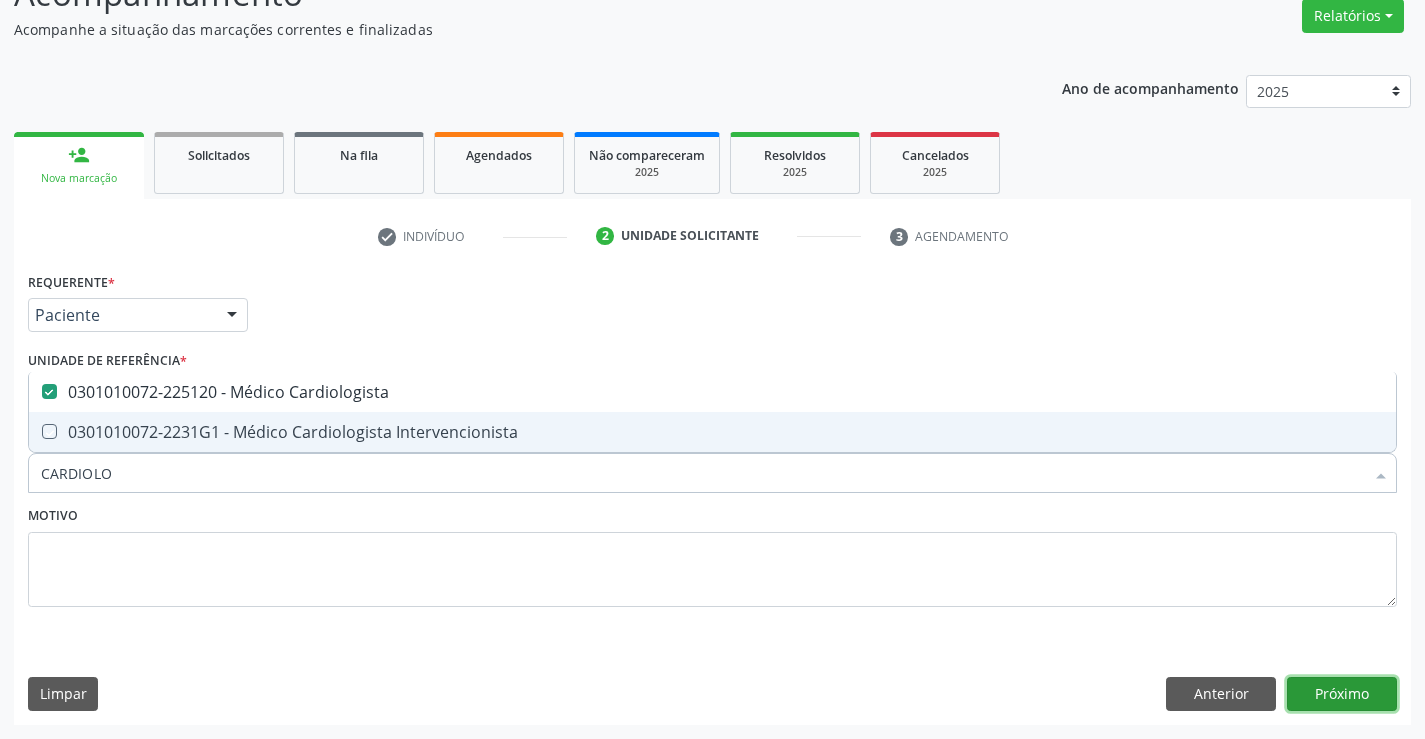 click on "Próximo" at bounding box center [1342, 694] 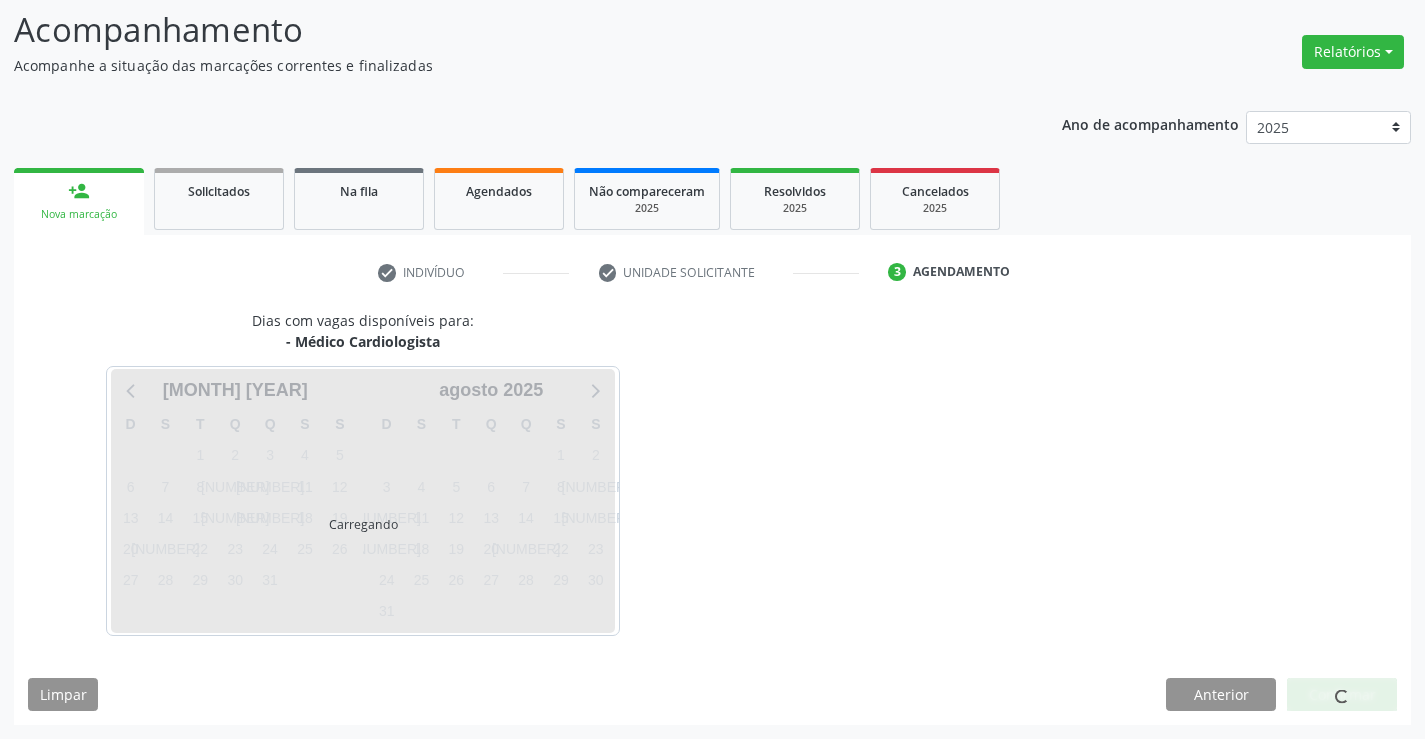 scroll, scrollTop: 131, scrollLeft: 0, axis: vertical 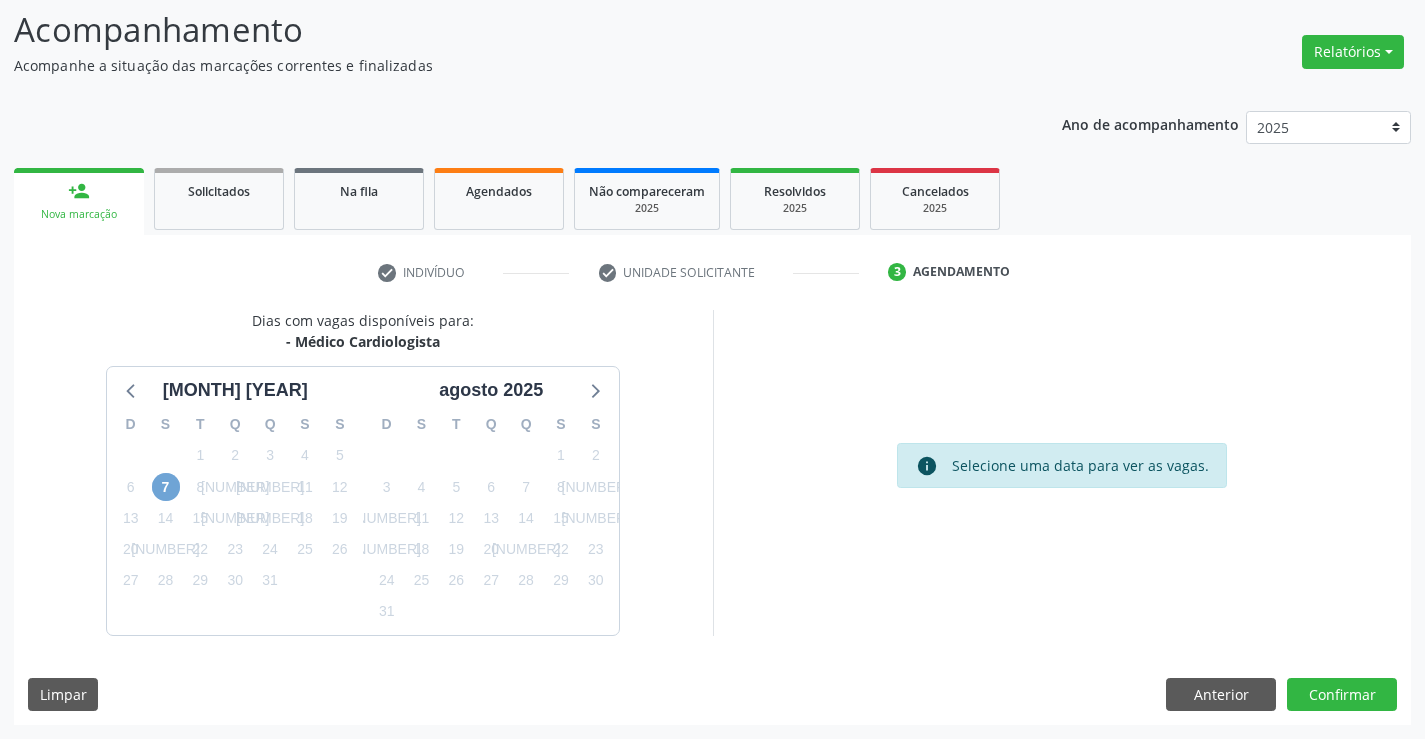 click on "7" at bounding box center (166, 487) 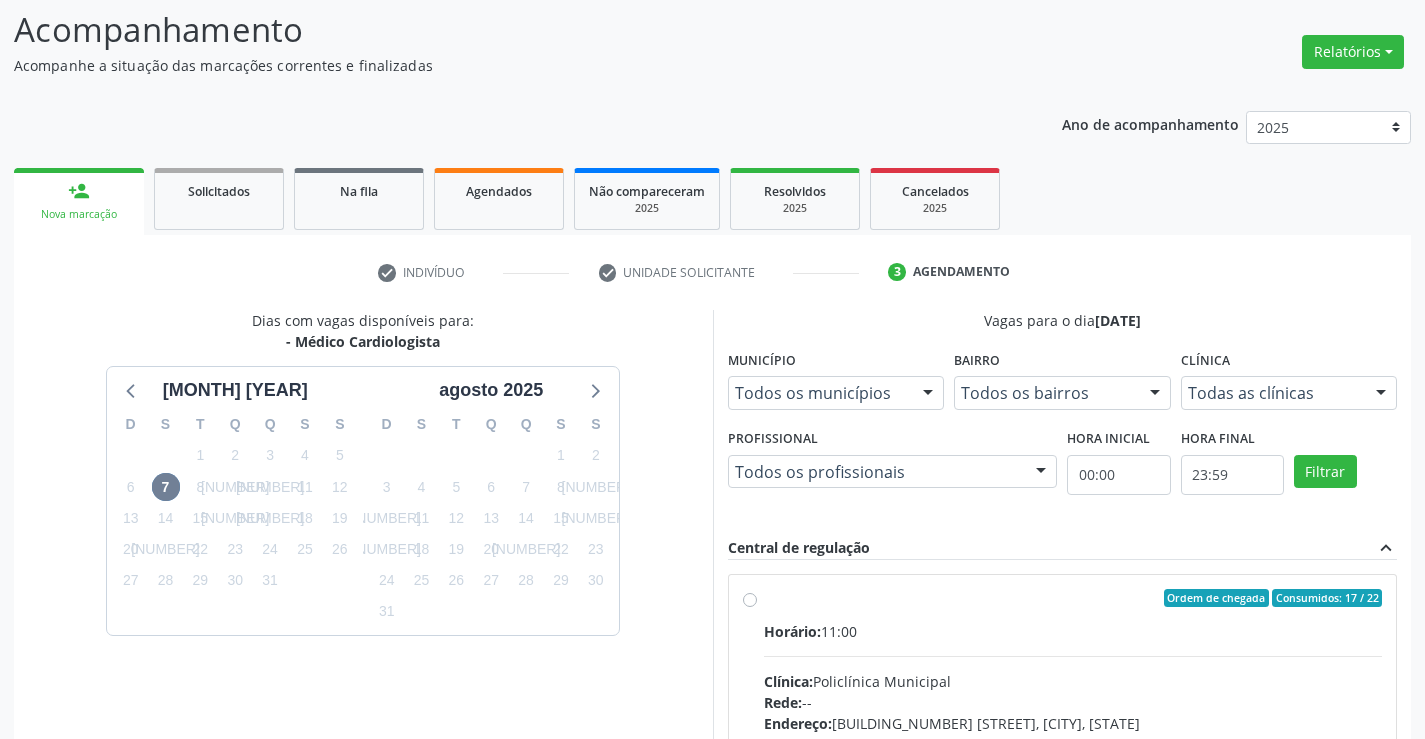 click on "Horário:   11:00" at bounding box center (1073, 631) 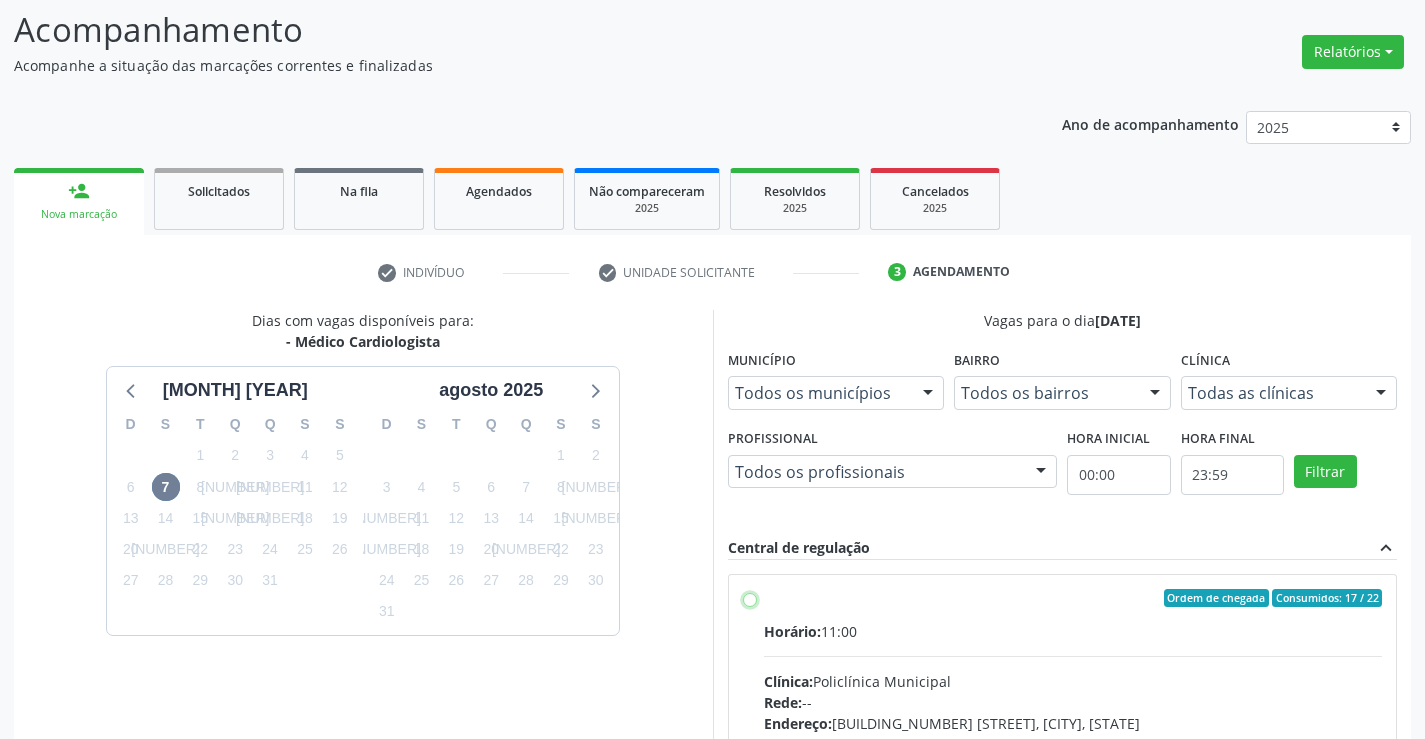 click on "Ordem de chegada
Consumidos: 17 / 22
Horário:   11:00
Clínica:  Policlínica Municipal
Rede:
--
Endereço:   Predio, nº 386, Centro, Campo Formoso - BA
Telefone:   (74) 6451312
Profissional:
Fabio Rodrigues Damasceno Domingues
Informações adicionais sobre o atendimento
Idade de atendimento:
de 0 a 120 anos
Gênero(s) atendido(s):
Masculino e Feminino
Informações adicionais:
--" at bounding box center (750, 598) 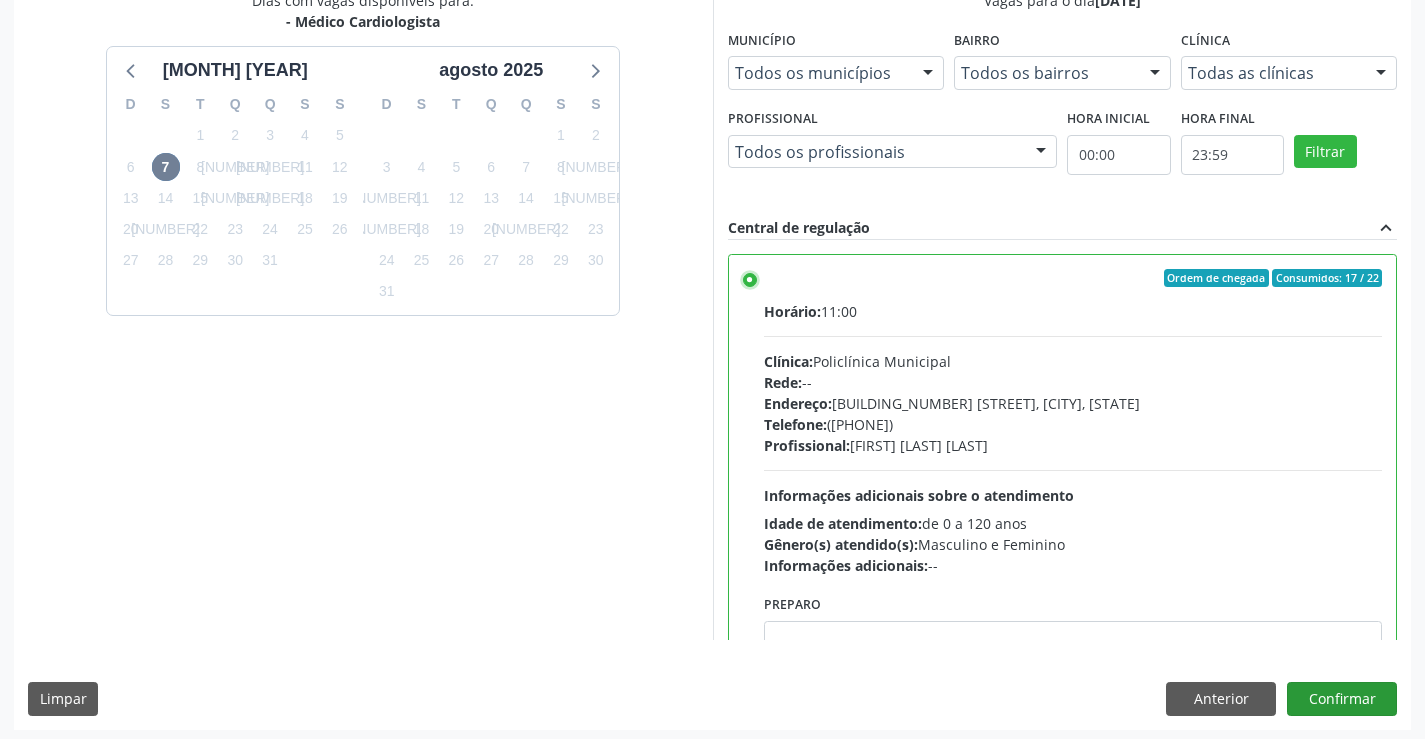 scroll, scrollTop: 456, scrollLeft: 0, axis: vertical 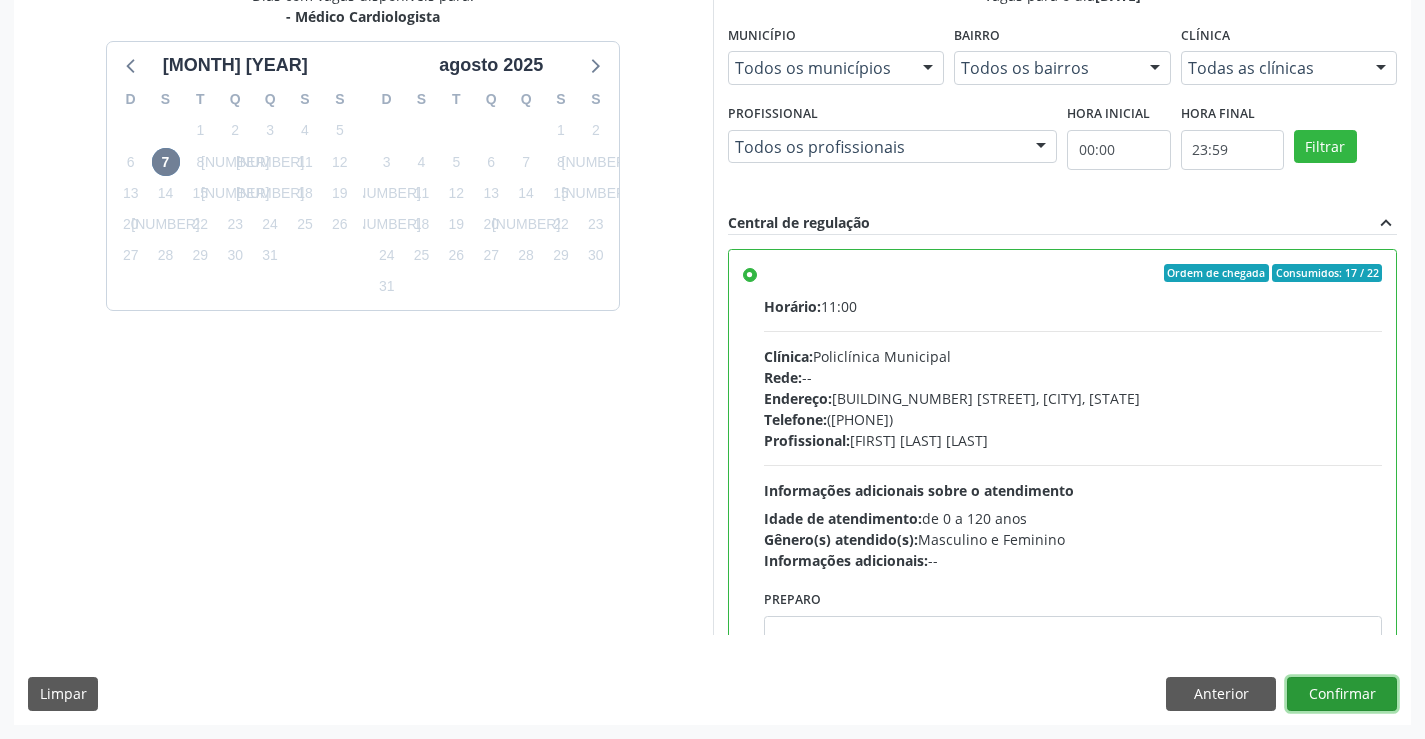 click on "Confirmar" at bounding box center [1342, 694] 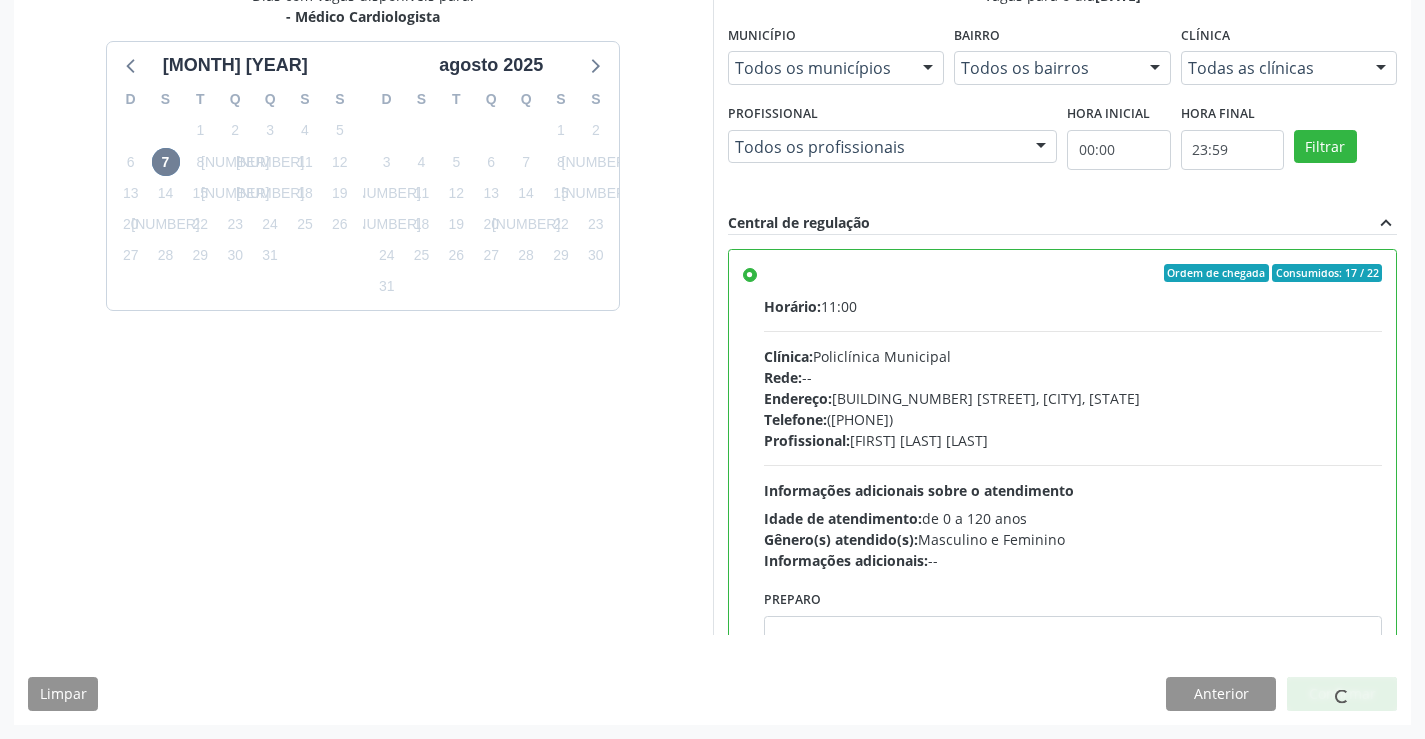 scroll, scrollTop: 0, scrollLeft: 0, axis: both 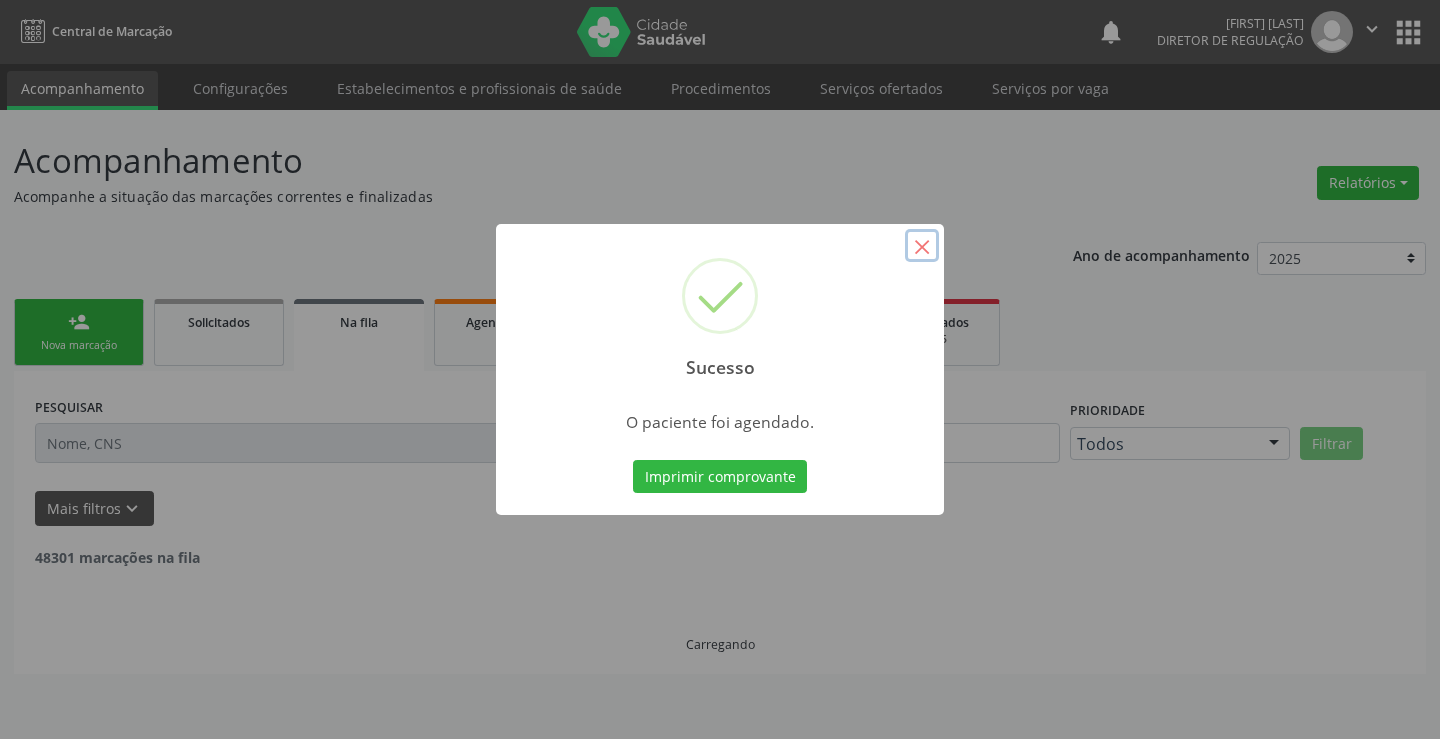 click on "×" at bounding box center (922, 246) 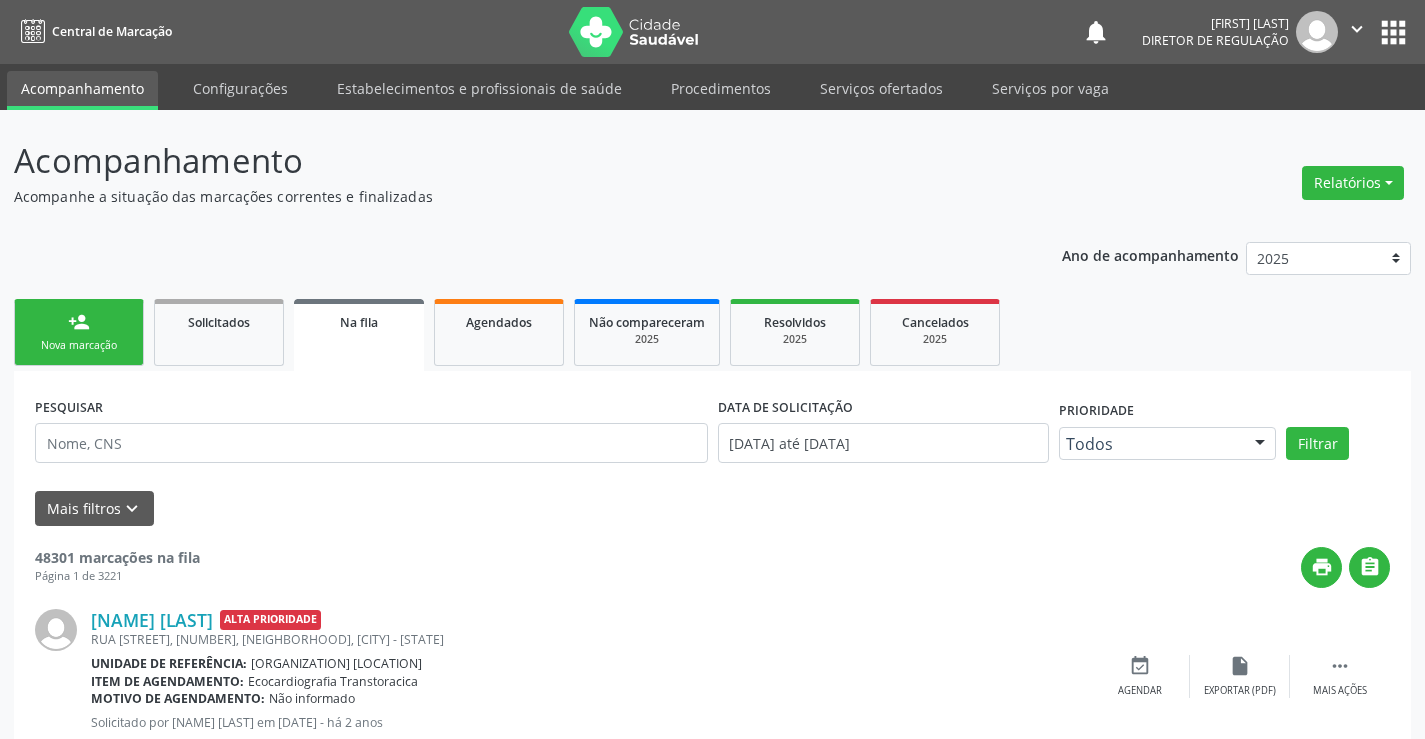 click on "" at bounding box center [1357, 32] 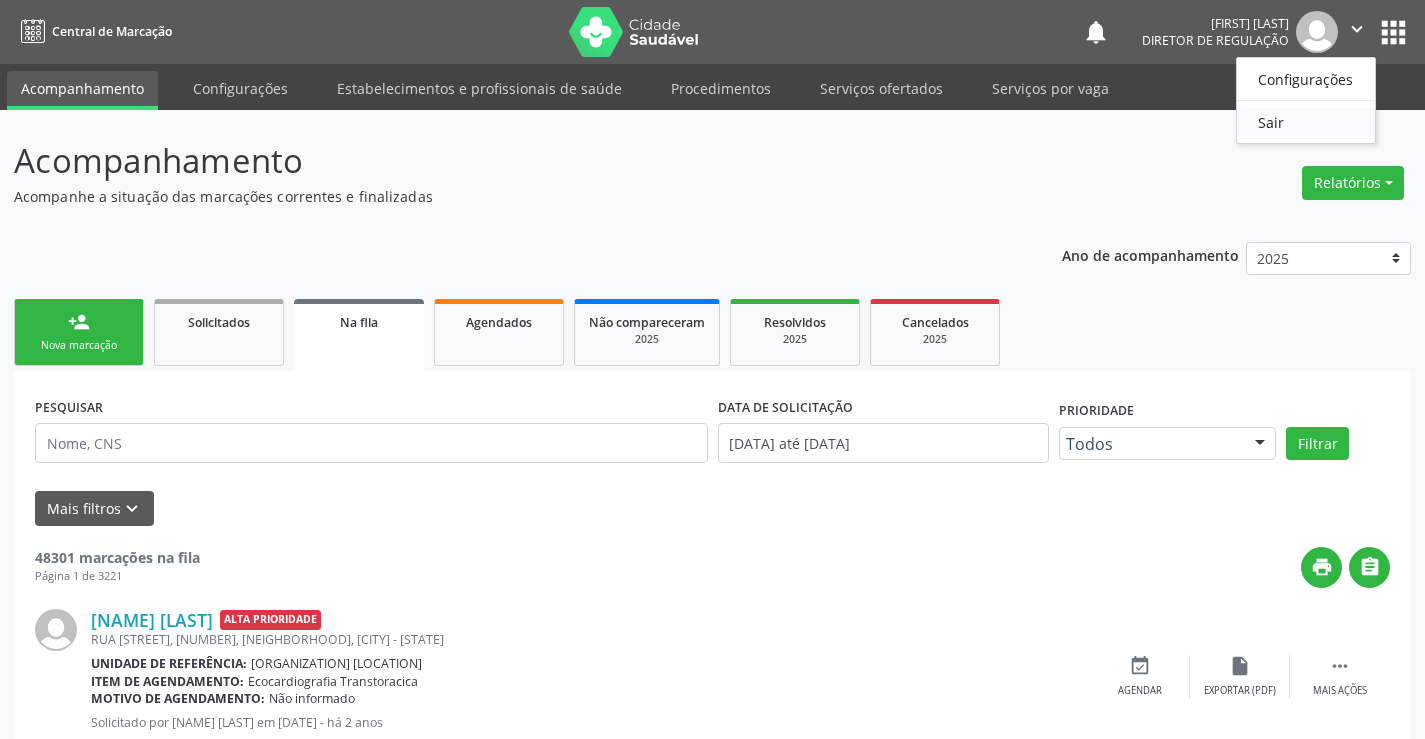 click on "Sair" at bounding box center [1306, 122] 